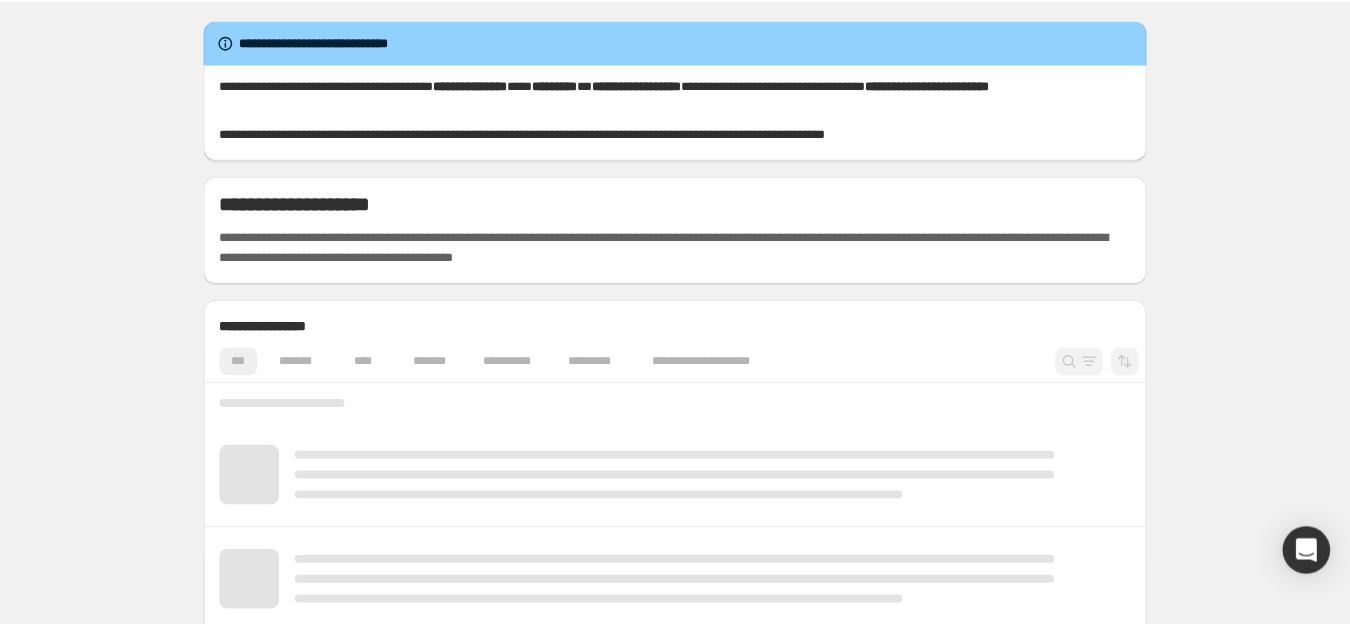 scroll, scrollTop: 0, scrollLeft: 0, axis: both 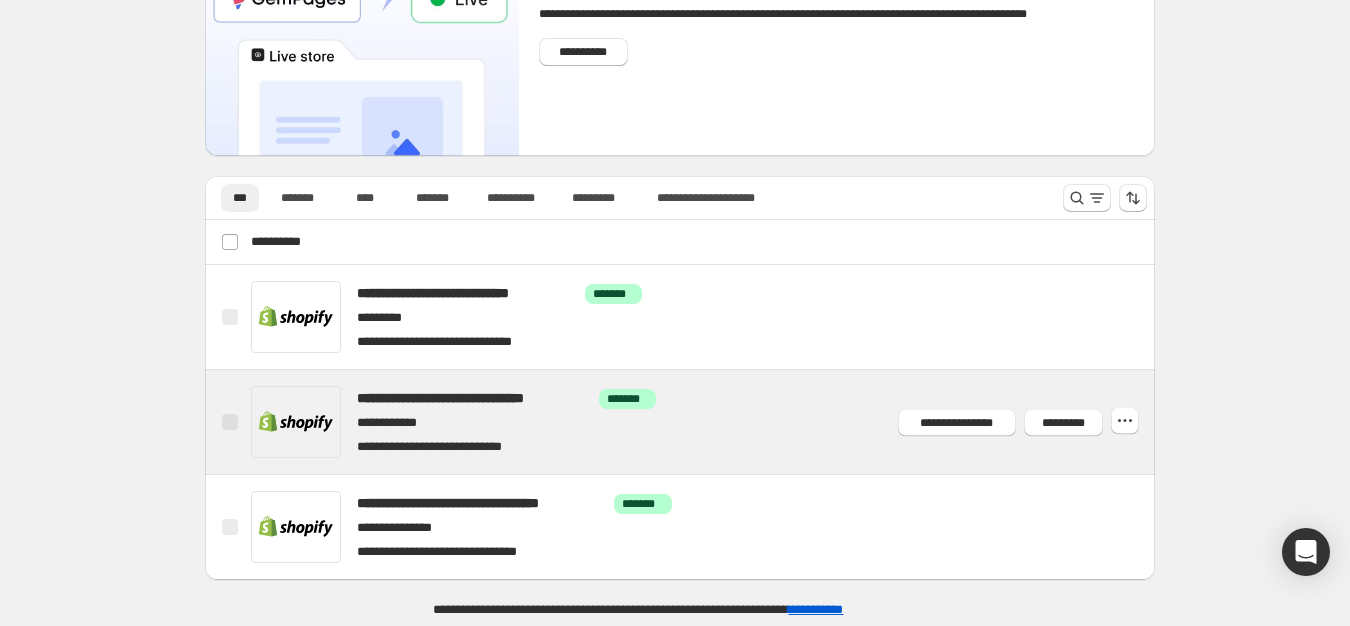 click at bounding box center (230, 422) 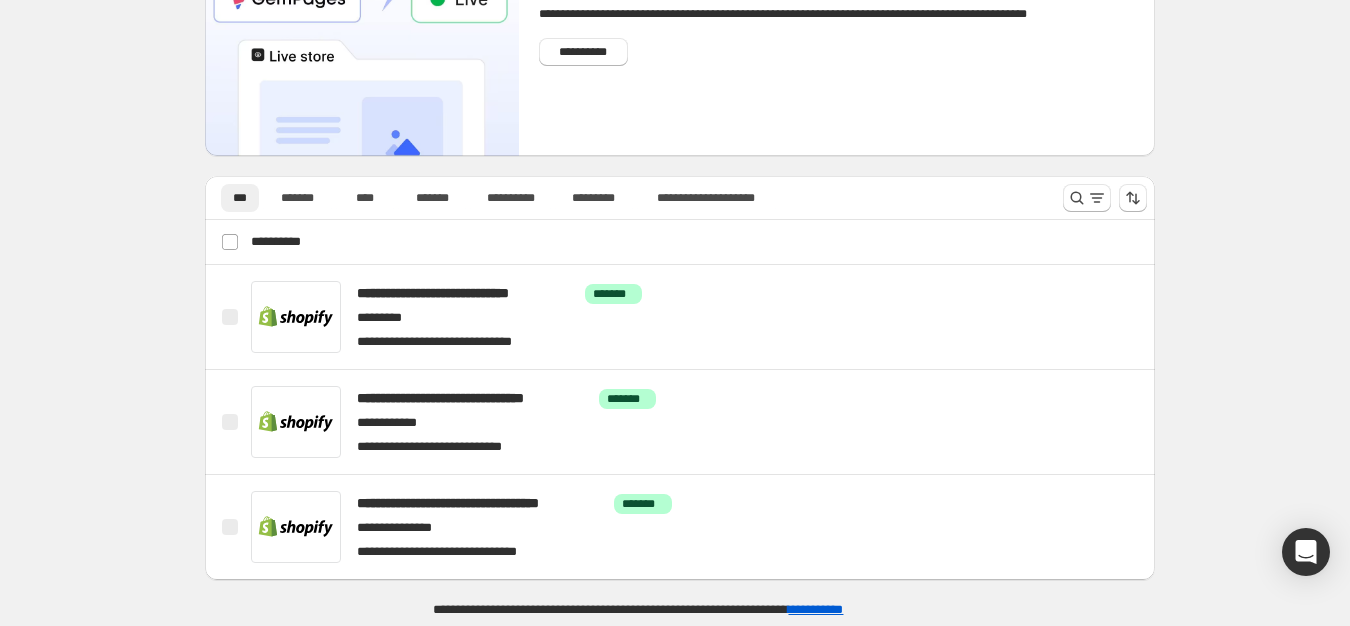 click on "**********" at bounding box center (682, 242) 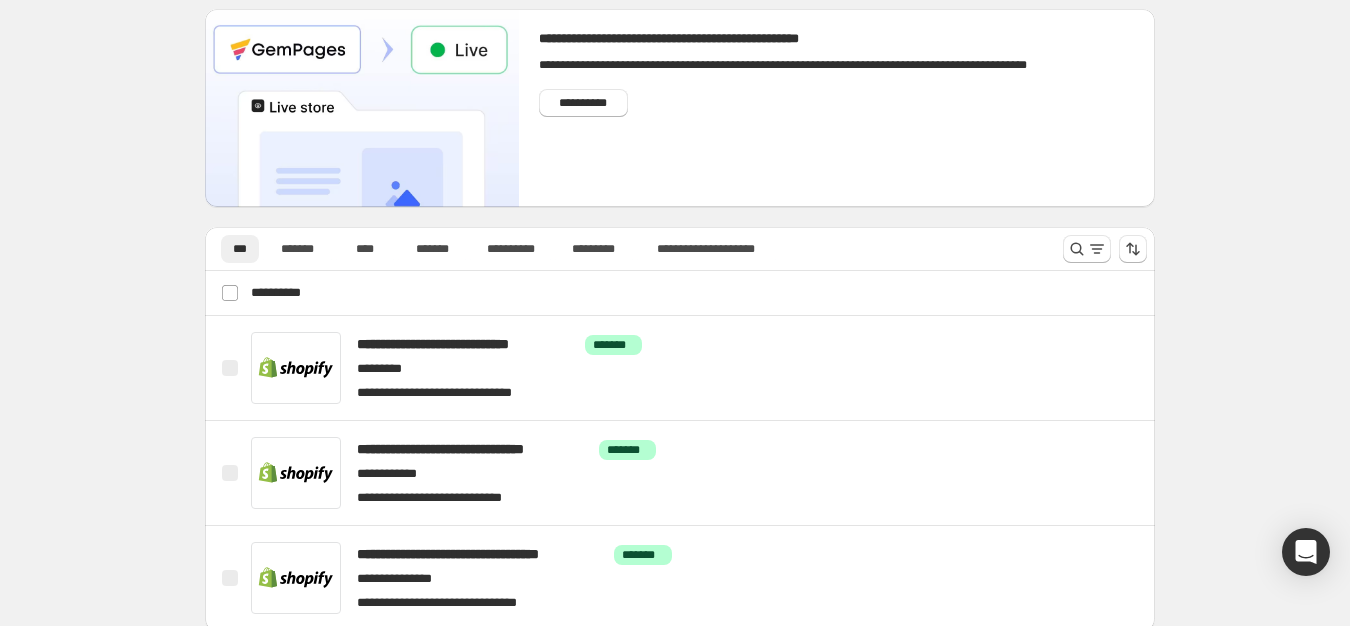 scroll, scrollTop: 117, scrollLeft: 0, axis: vertical 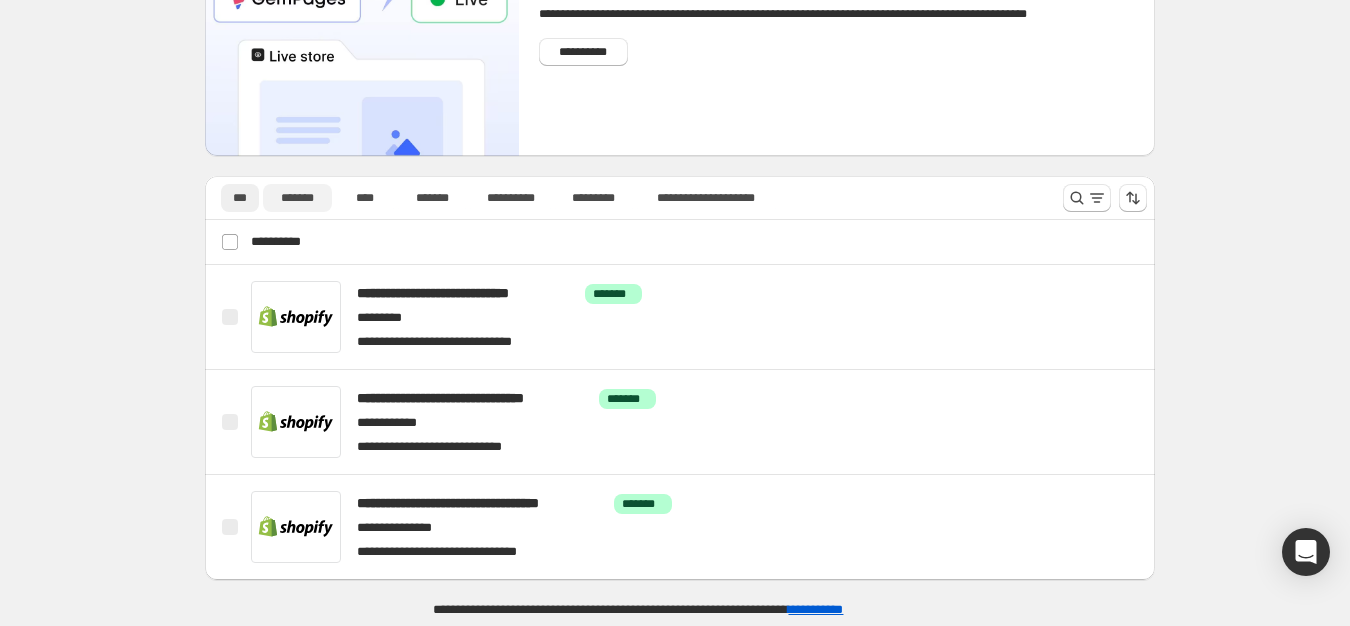 click on "*******" at bounding box center [297, 198] 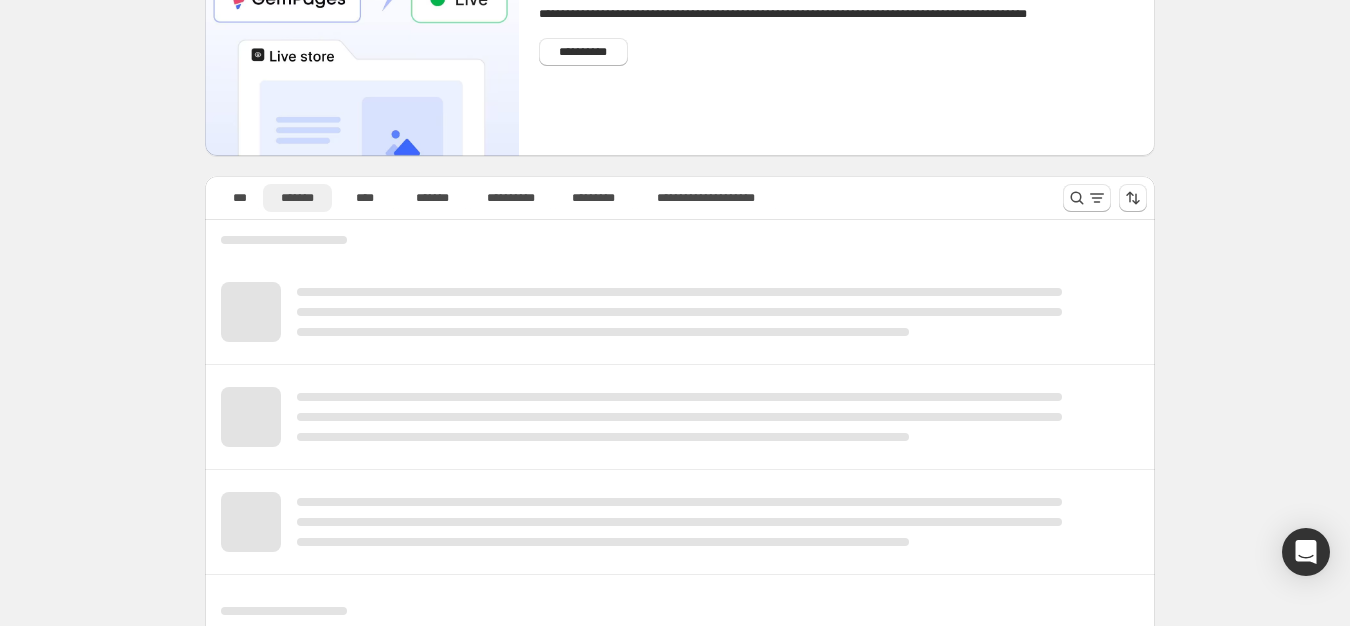 scroll, scrollTop: 0, scrollLeft: 0, axis: both 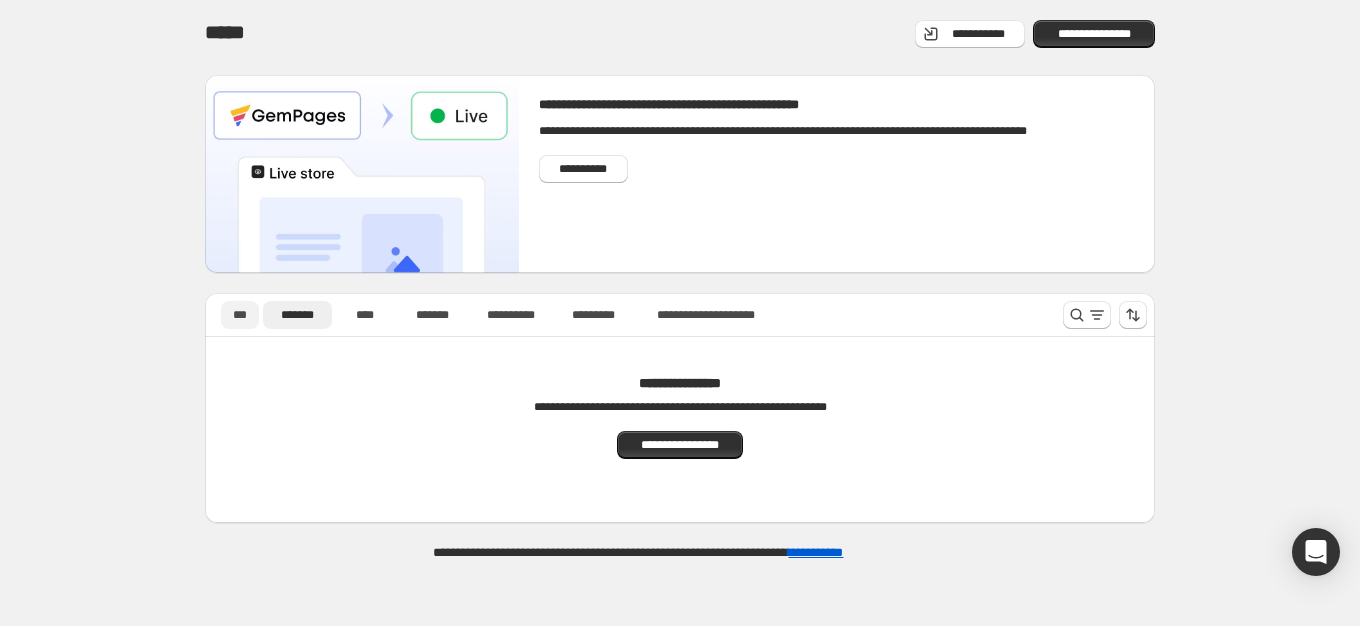 click on "***" at bounding box center (240, 315) 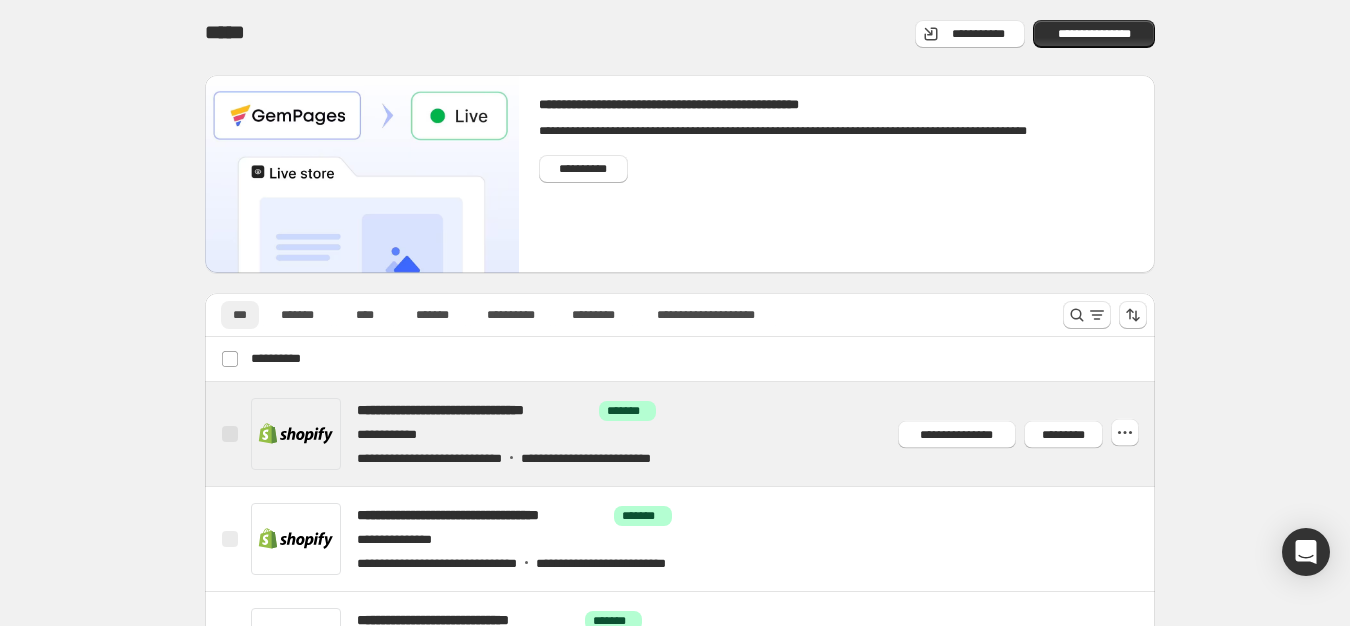 scroll, scrollTop: 100, scrollLeft: 0, axis: vertical 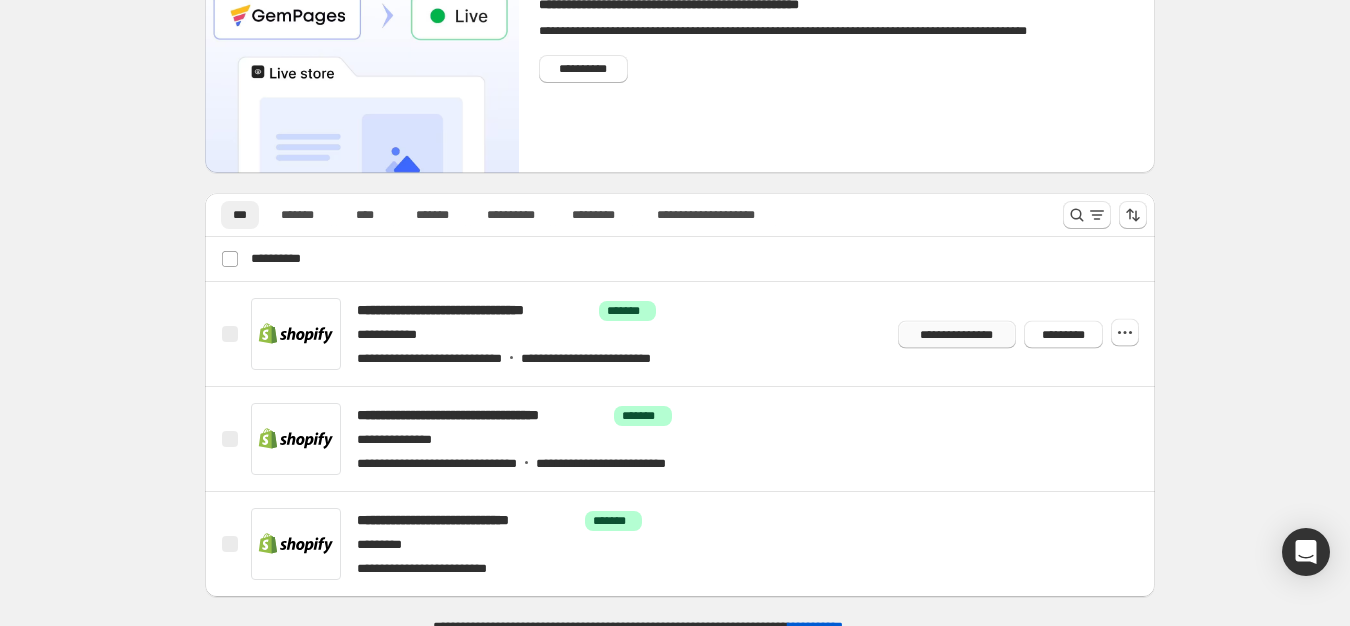 click on "**********" at bounding box center [957, 334] 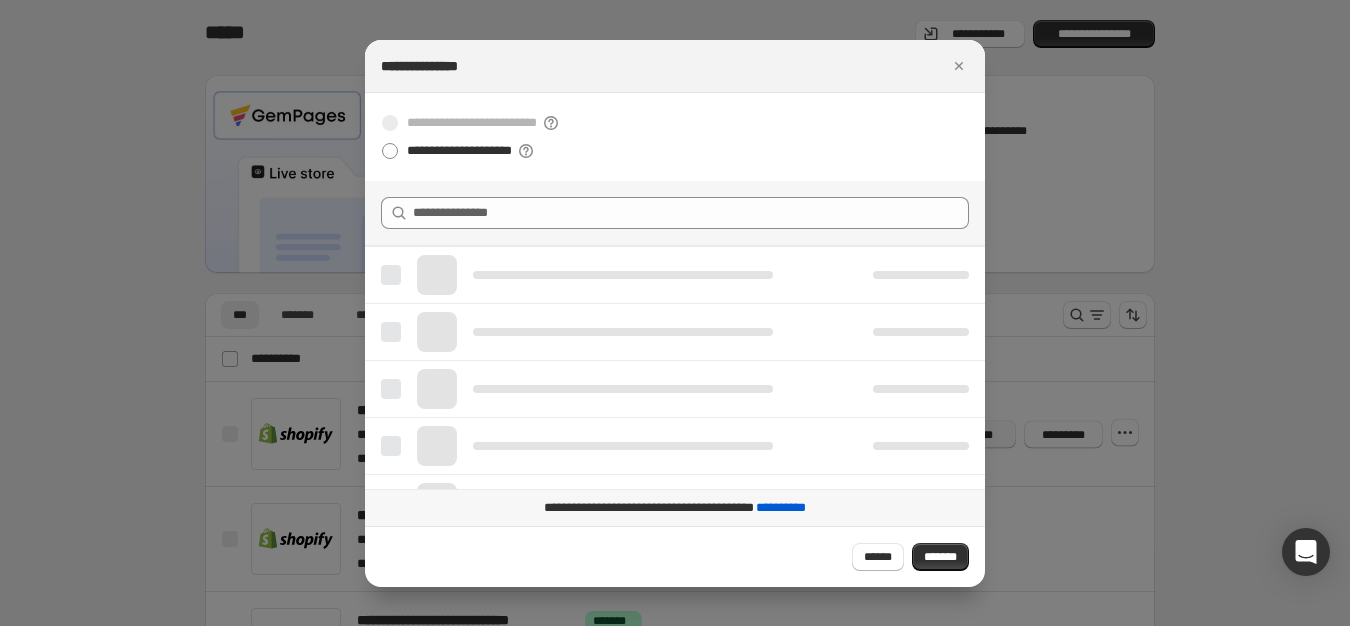 scroll, scrollTop: 0, scrollLeft: 0, axis: both 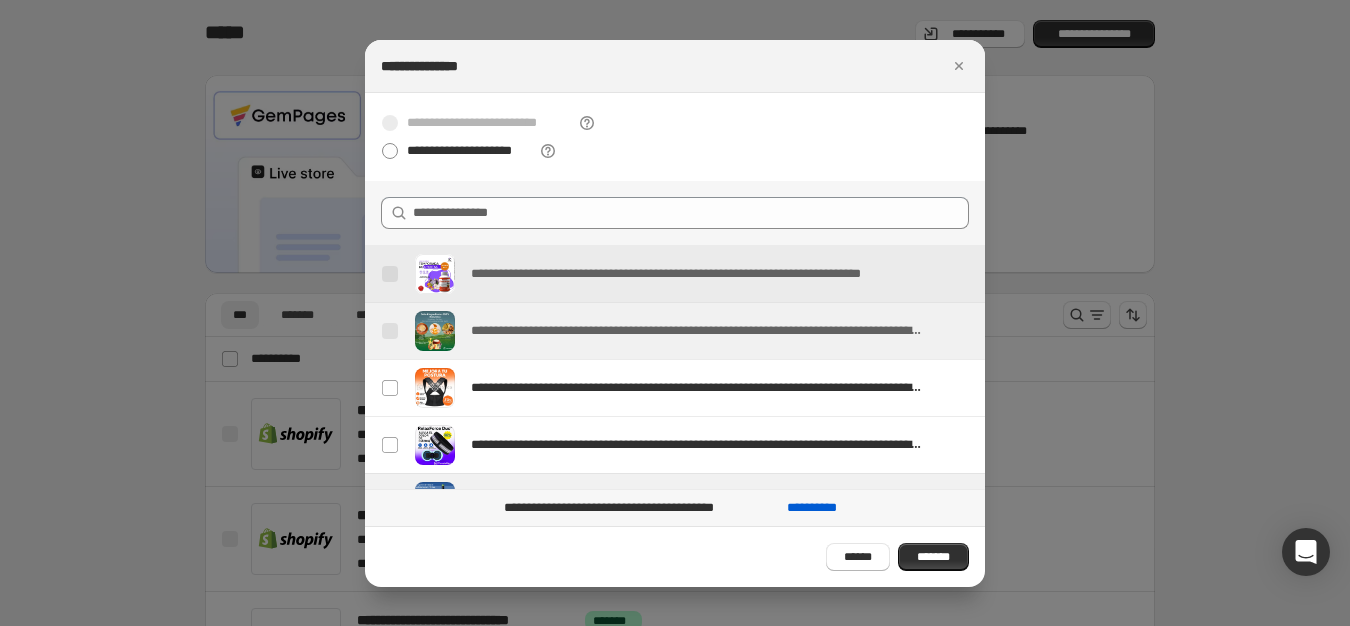 click at bounding box center (390, 274) 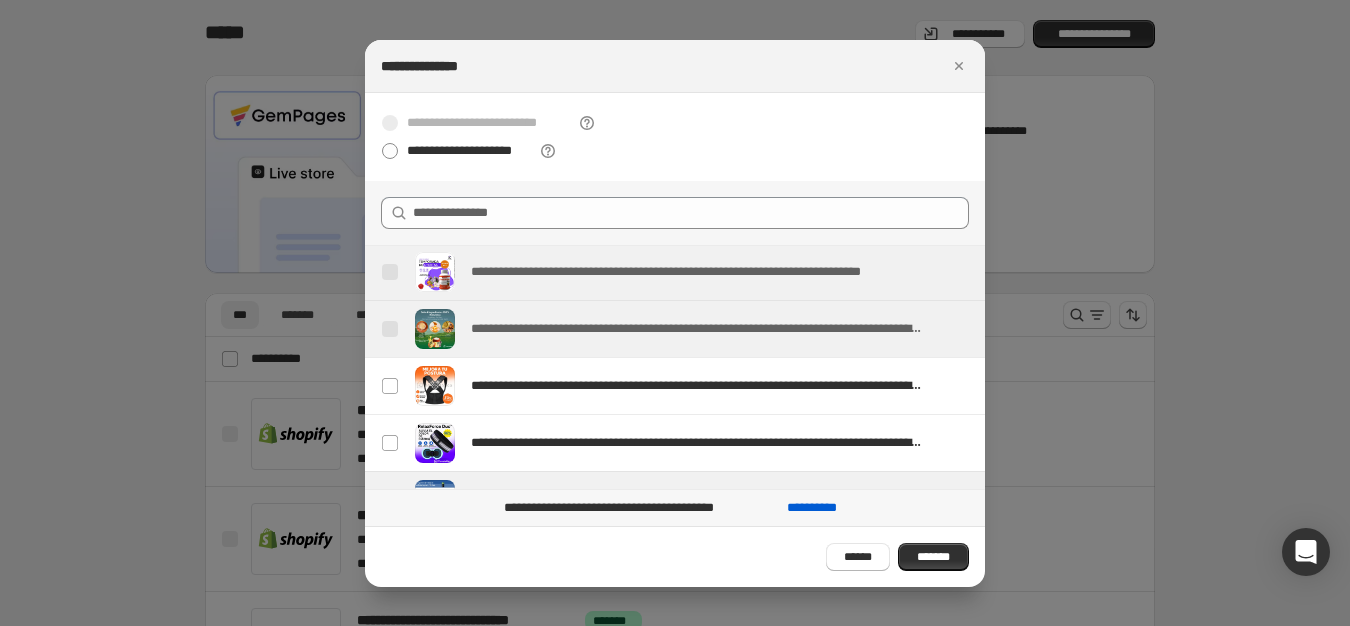 scroll, scrollTop: 0, scrollLeft: 0, axis: both 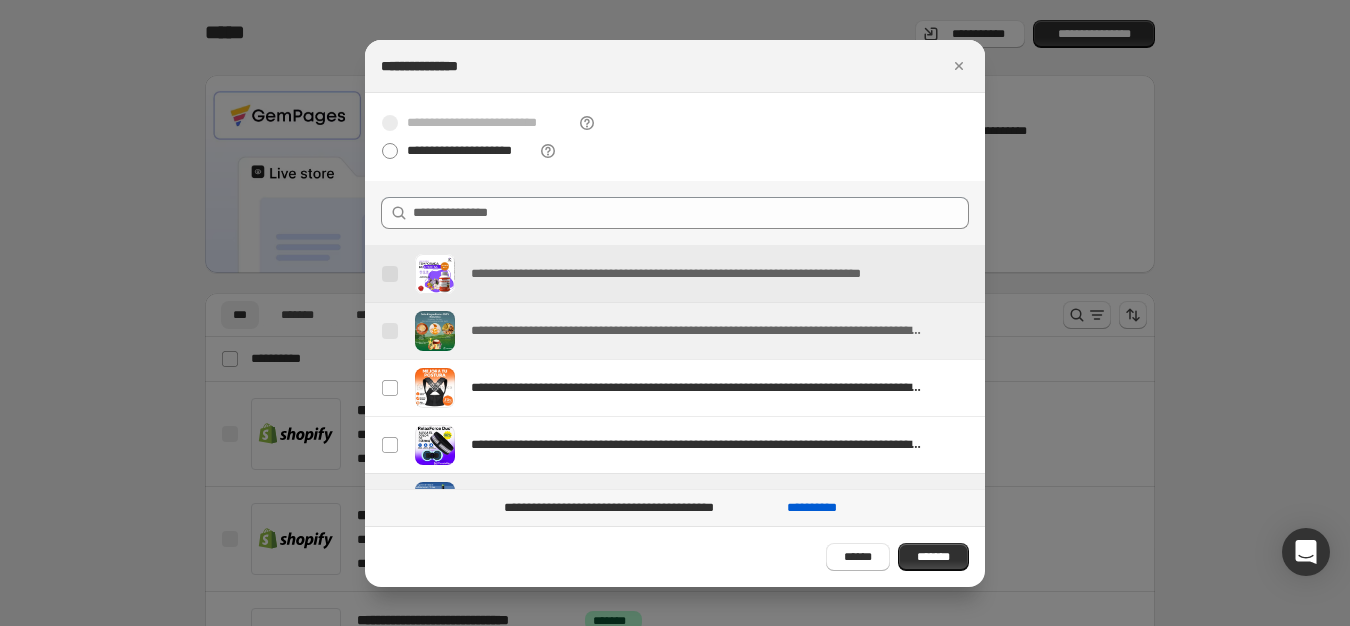 click at bounding box center [390, 274] 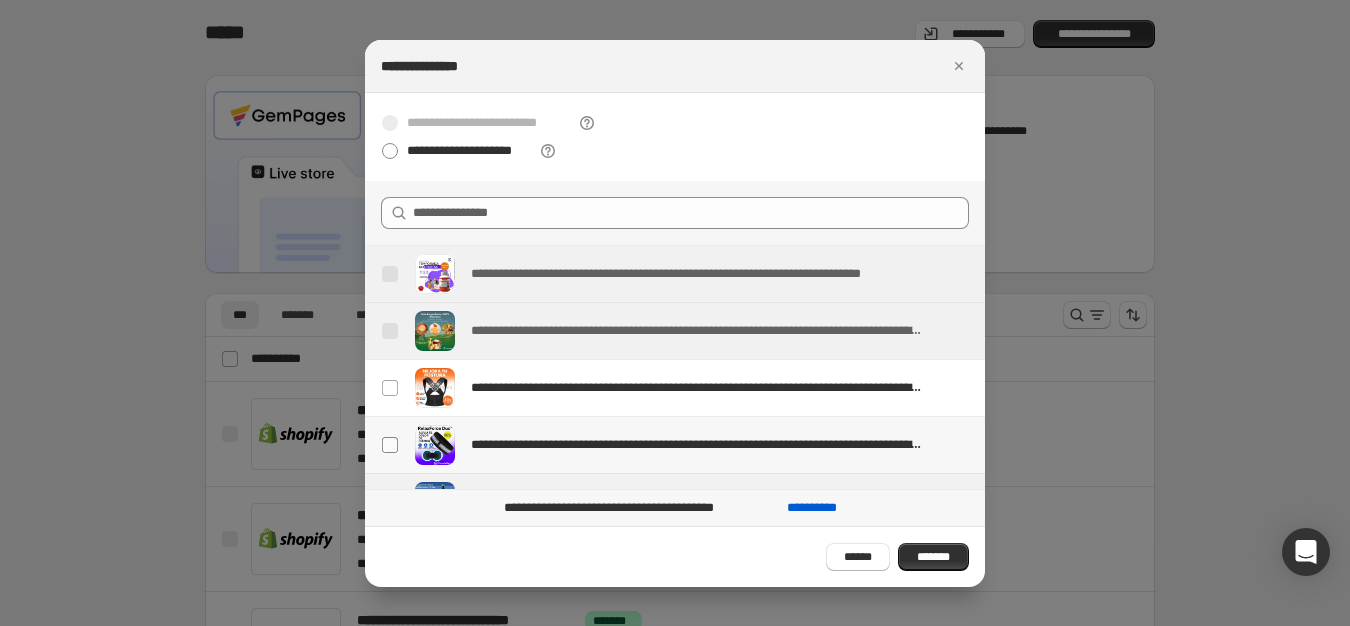 click at bounding box center (390, 445) 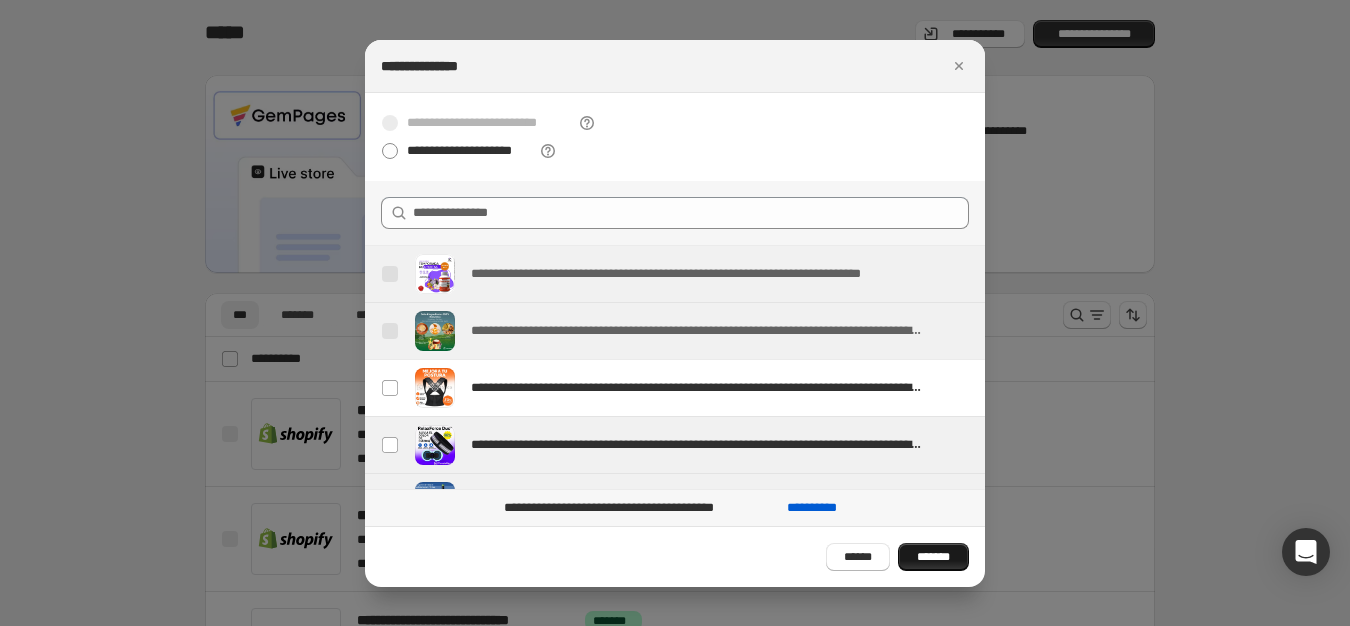 click on "*******" at bounding box center [933, 557] 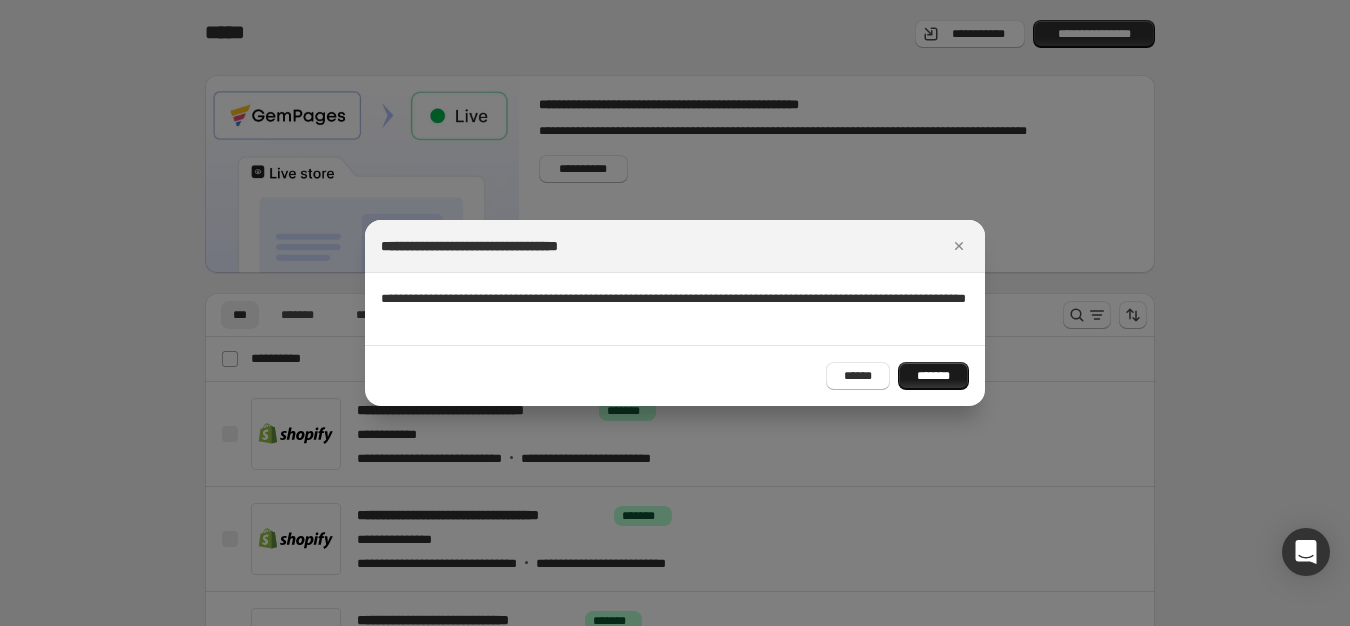 click on "*******" at bounding box center [933, 376] 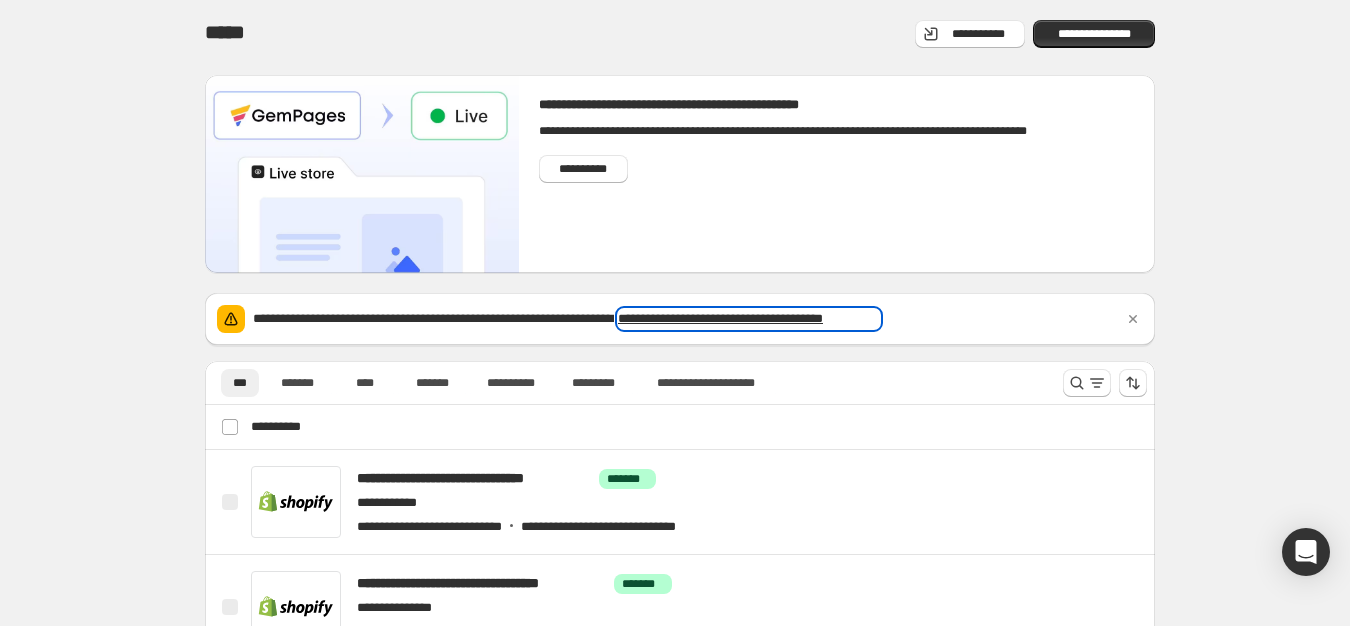 click on "**********" at bounding box center [749, 319] 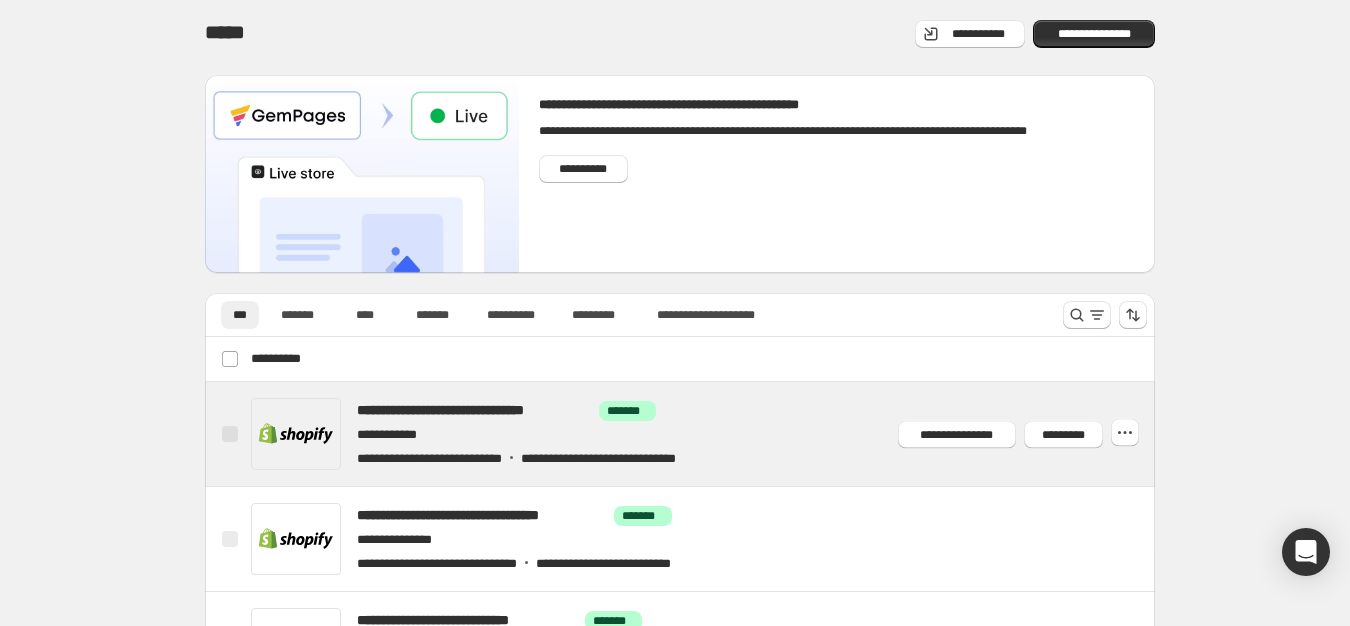scroll, scrollTop: 100, scrollLeft: 0, axis: vertical 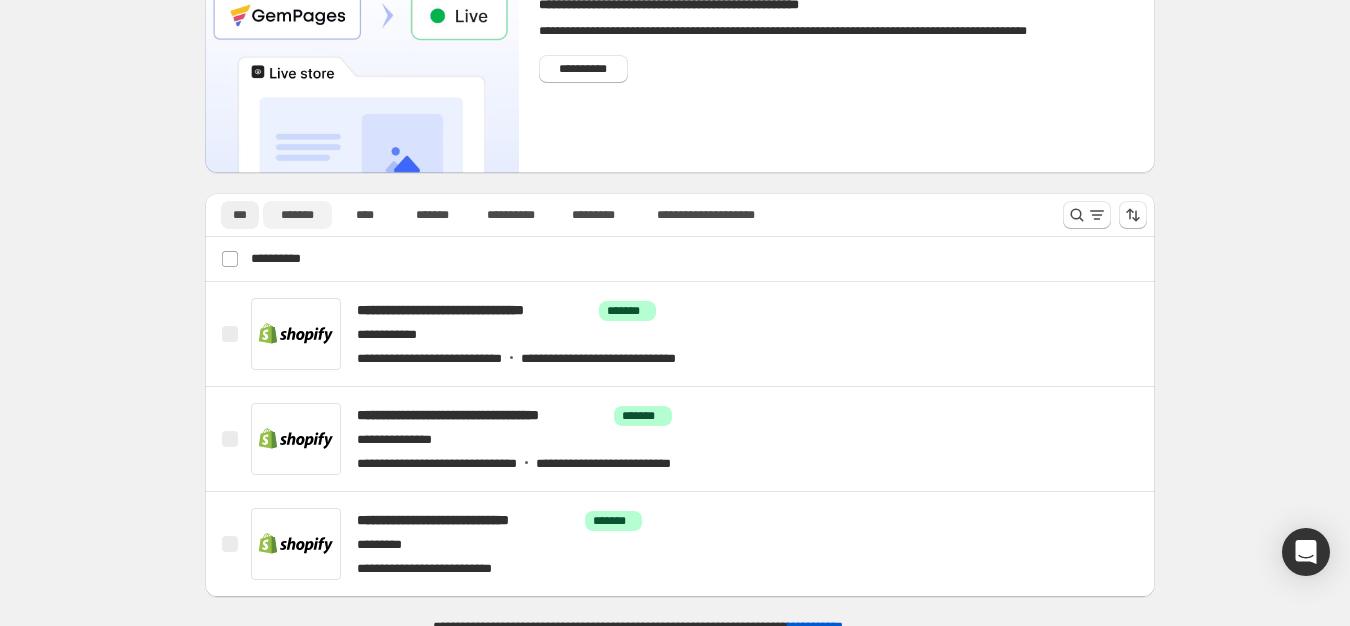 click on "*******" at bounding box center (297, 215) 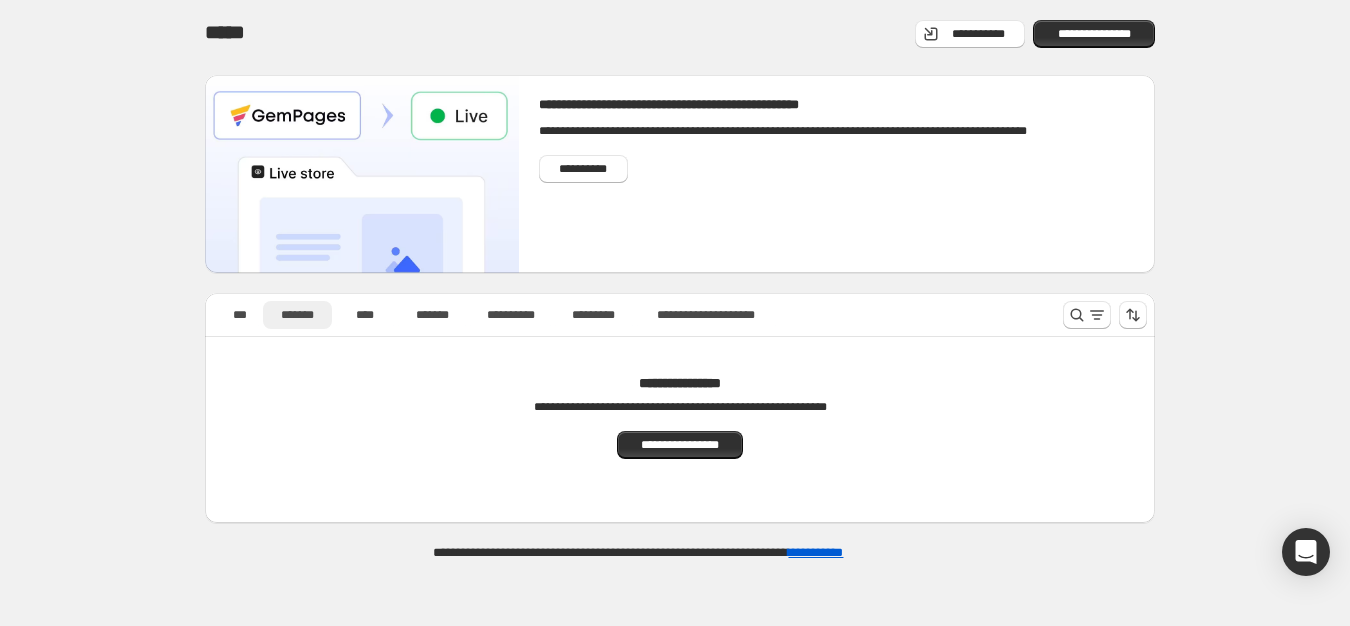 scroll, scrollTop: 0, scrollLeft: 0, axis: both 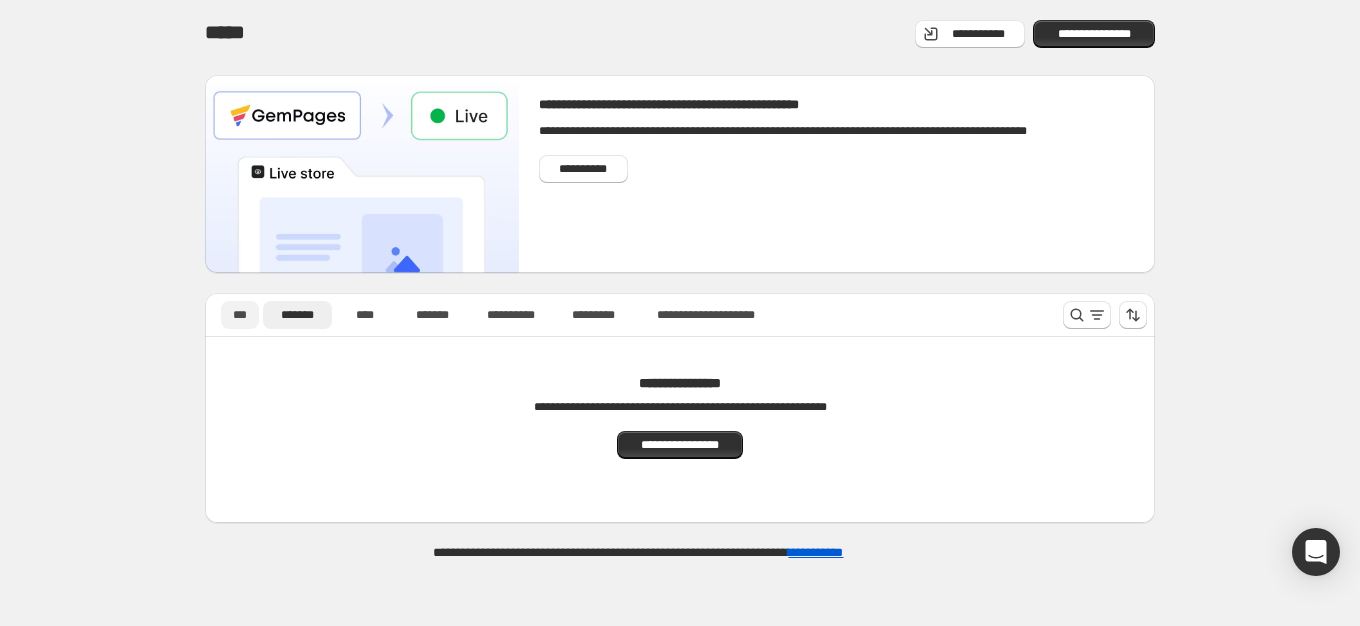 click on "***" at bounding box center (240, 315) 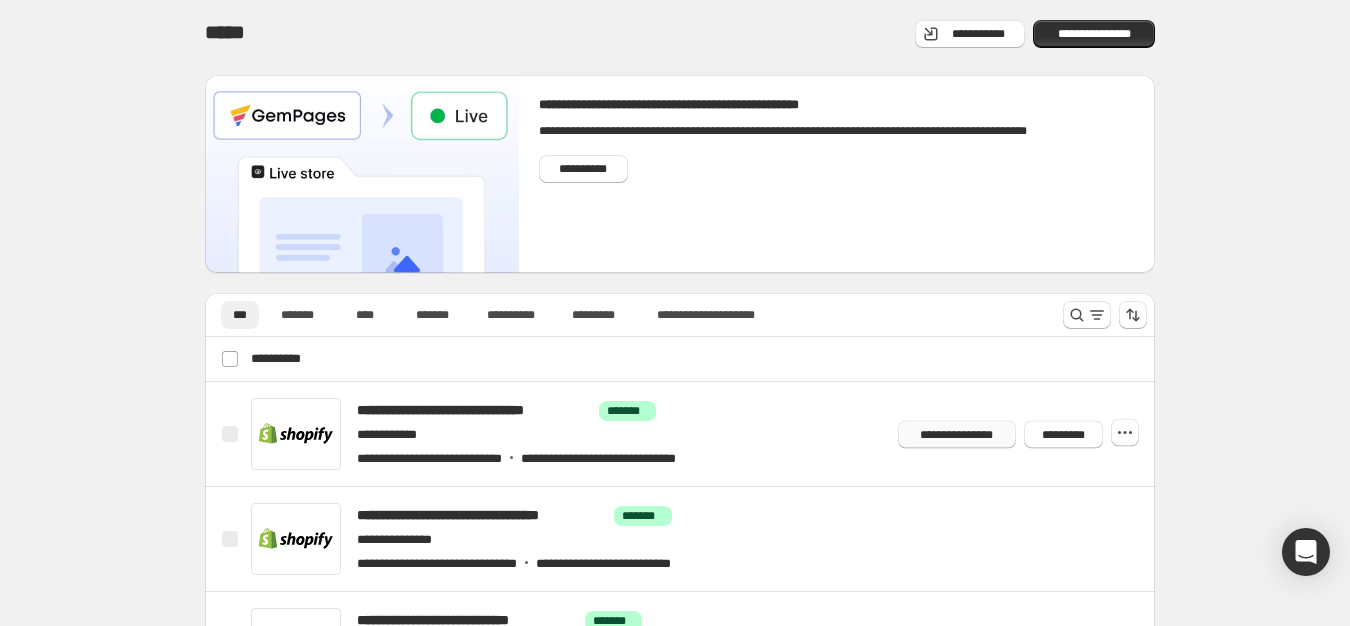 click on "**********" at bounding box center [957, 434] 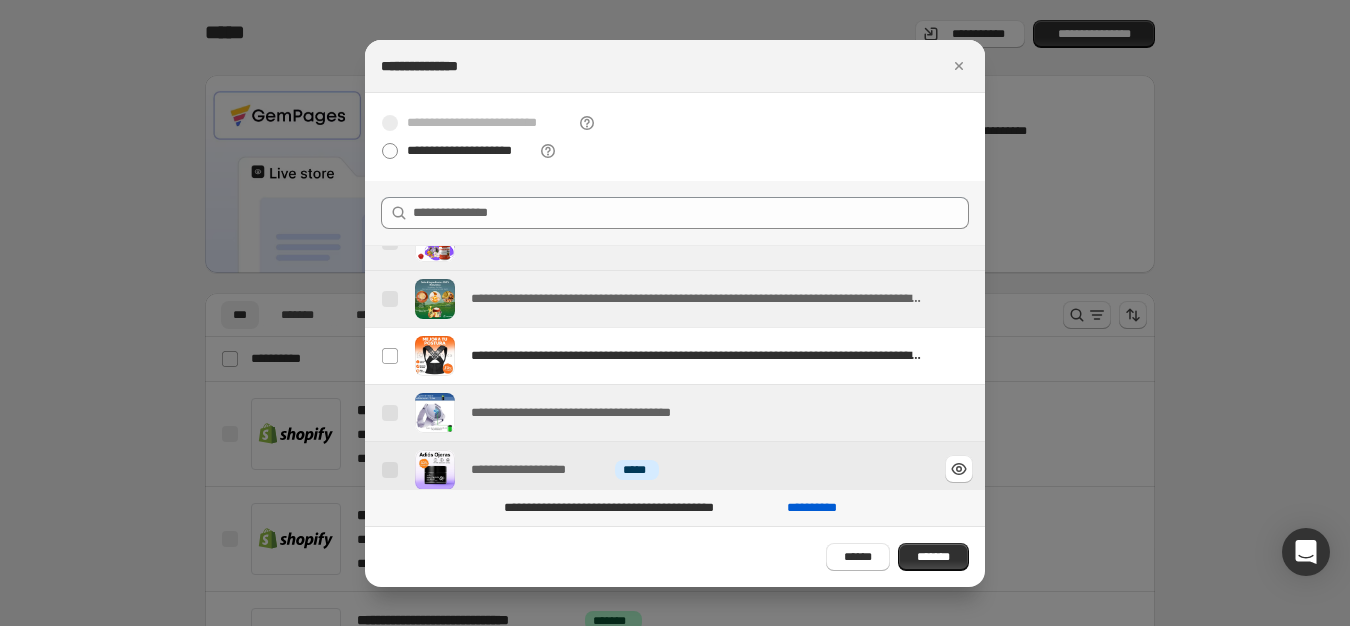 scroll, scrollTop: 55, scrollLeft: 0, axis: vertical 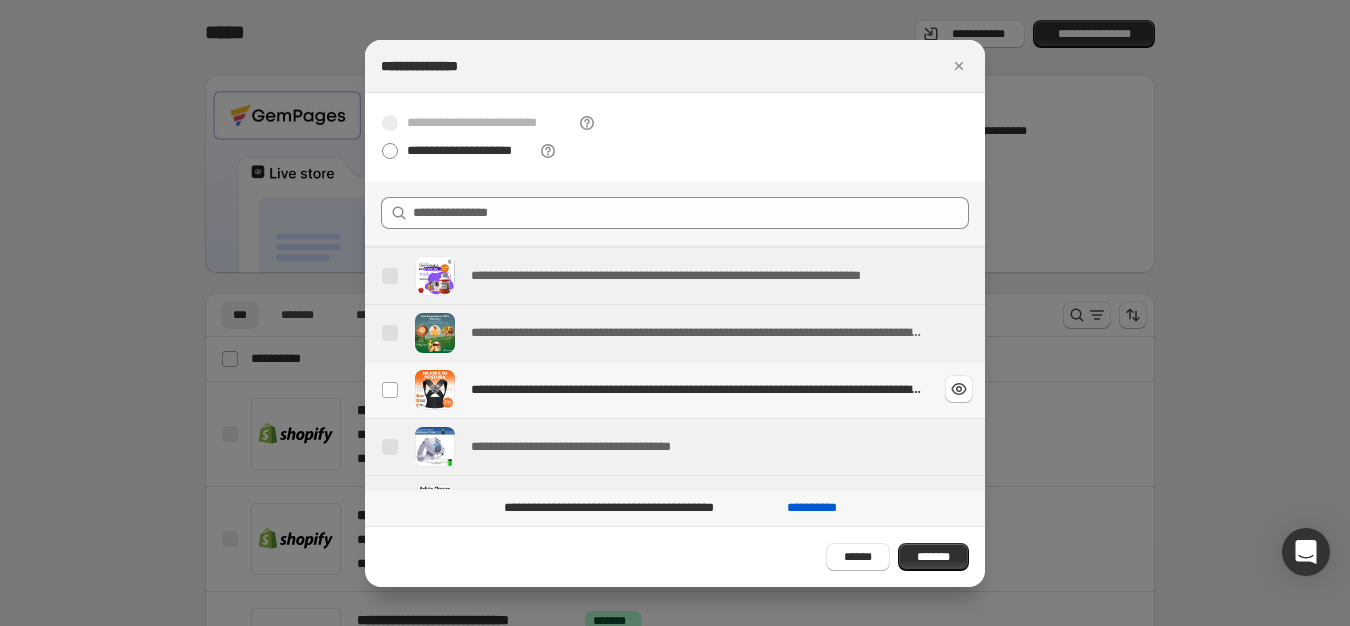 click on "**********" at bounding box center [696, 390] 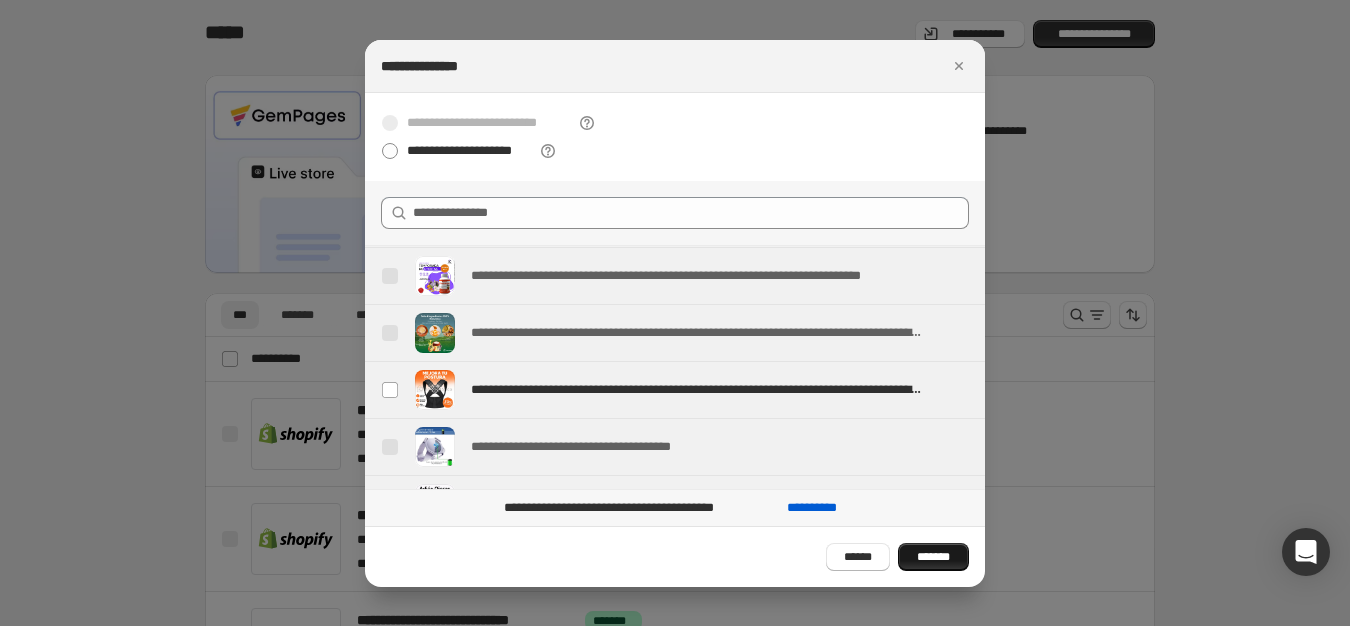 click on "*******" at bounding box center [933, 557] 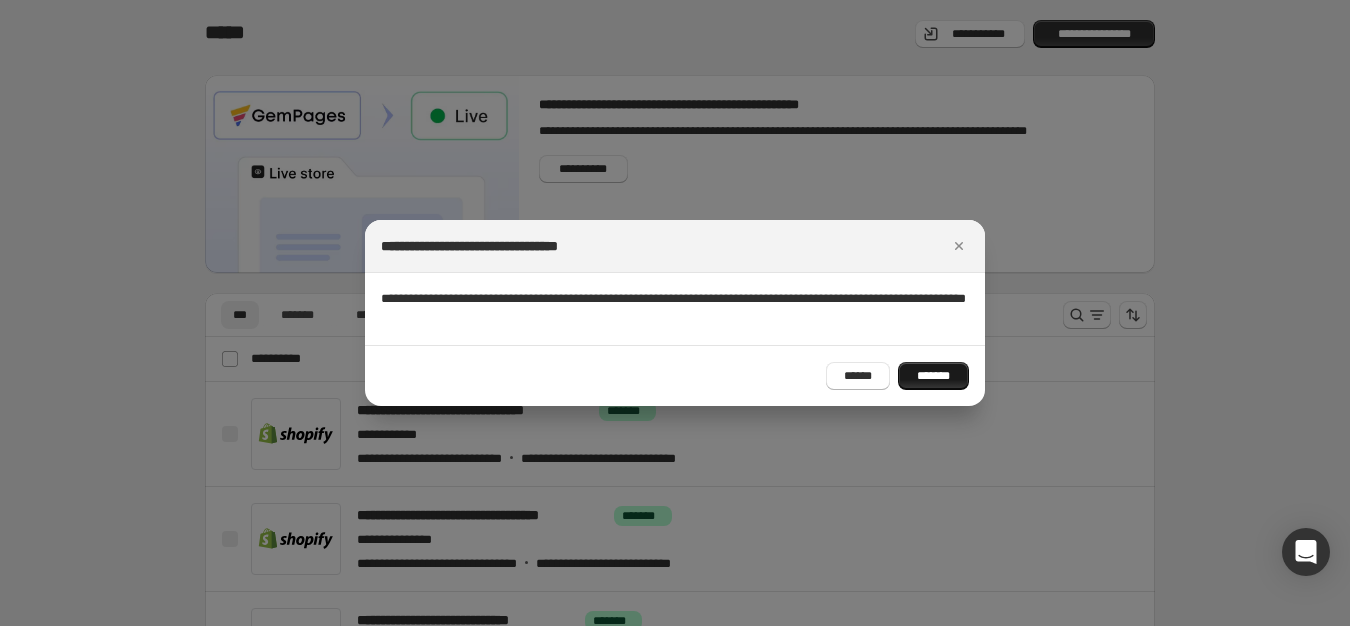 click on "*******" at bounding box center [933, 376] 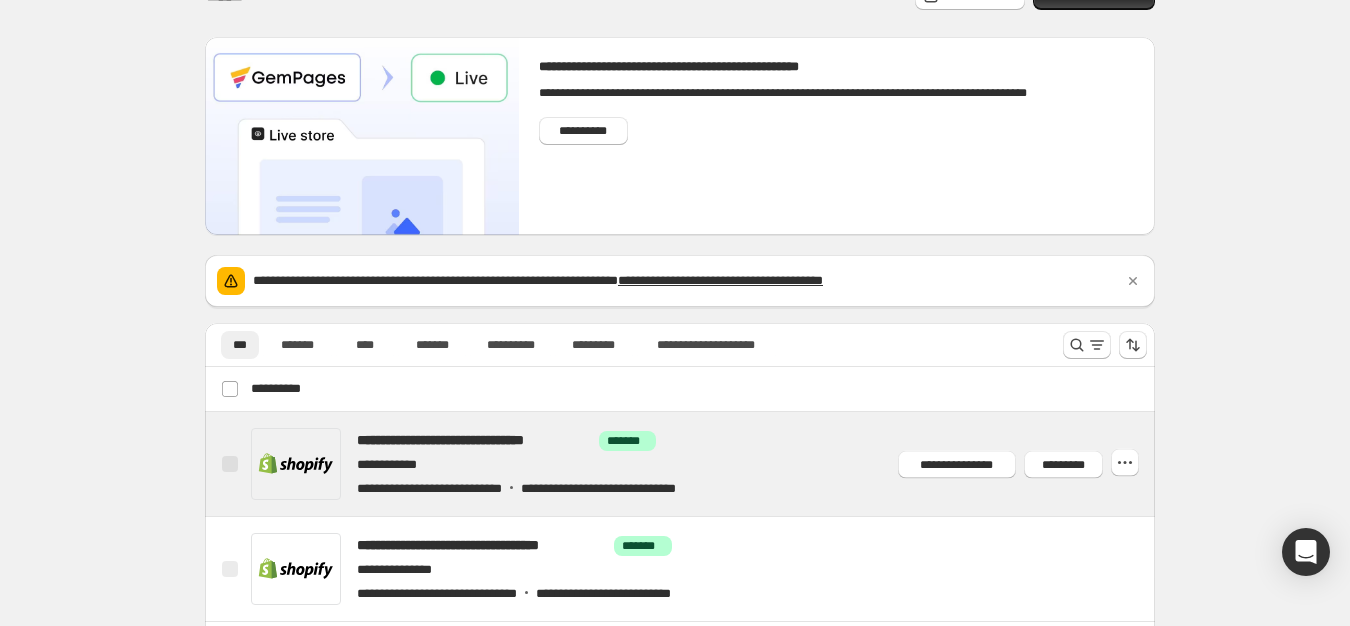 scroll, scrollTop: 0, scrollLeft: 0, axis: both 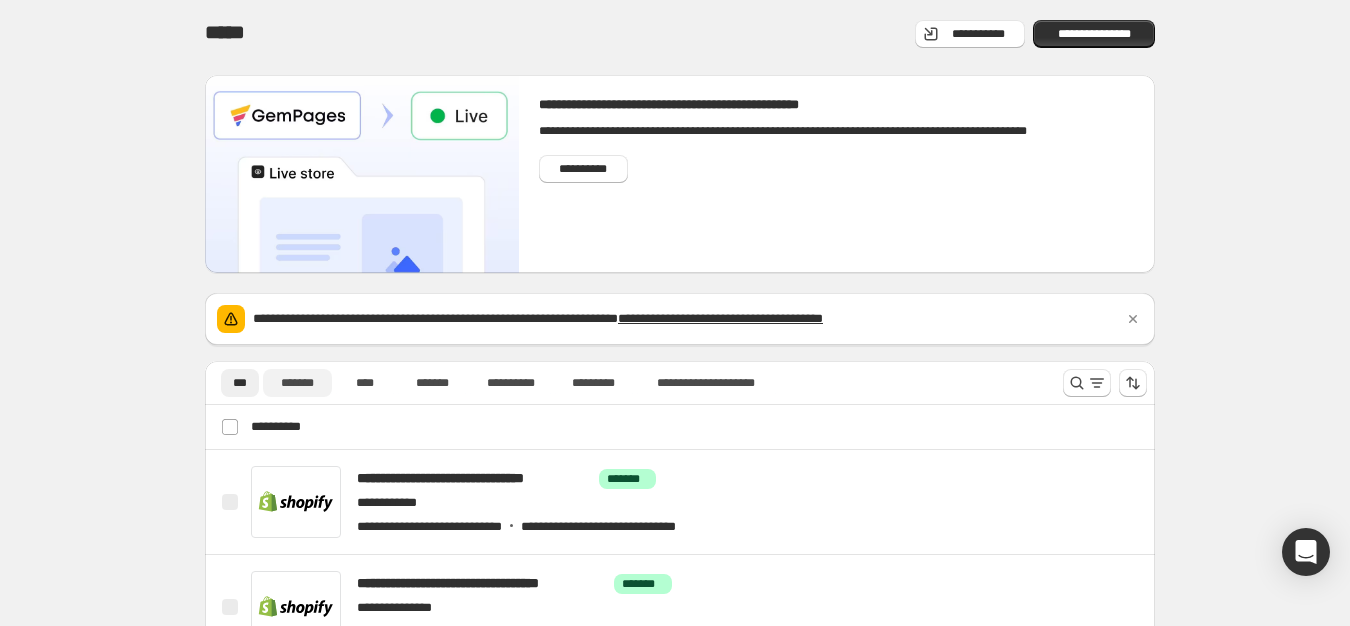 click on "*******" at bounding box center [297, 383] 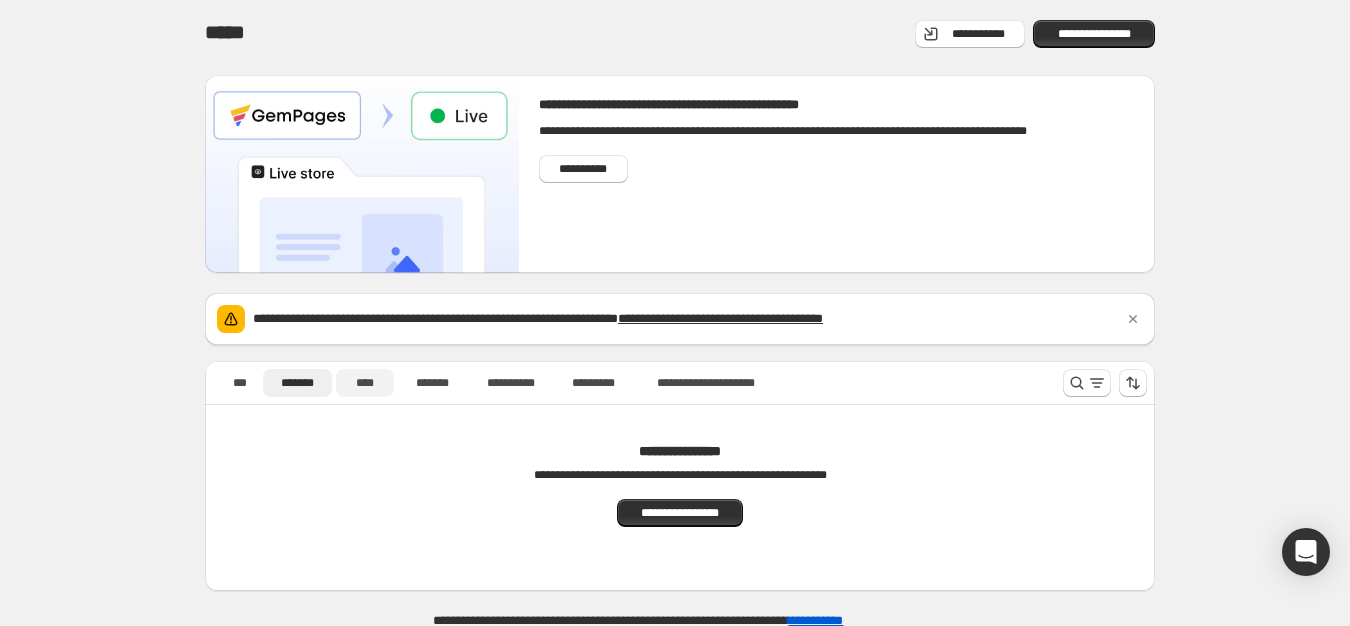 click on "****" at bounding box center (365, 383) 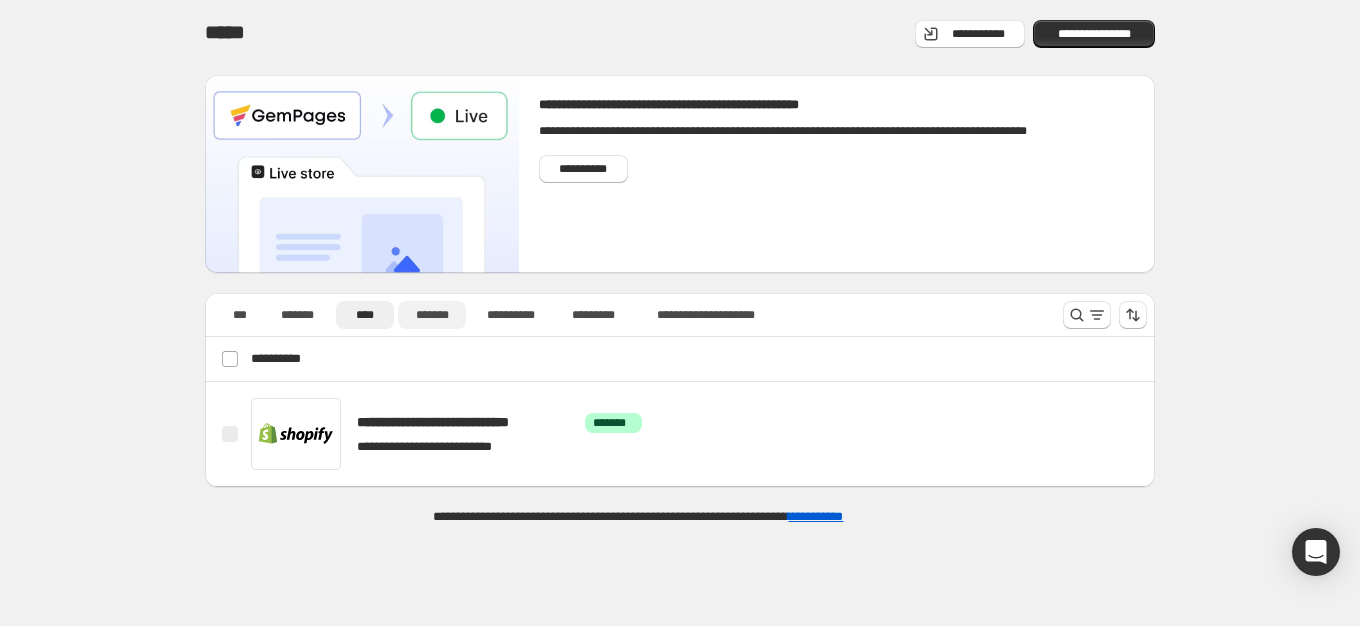 click on "*******" at bounding box center [432, 315] 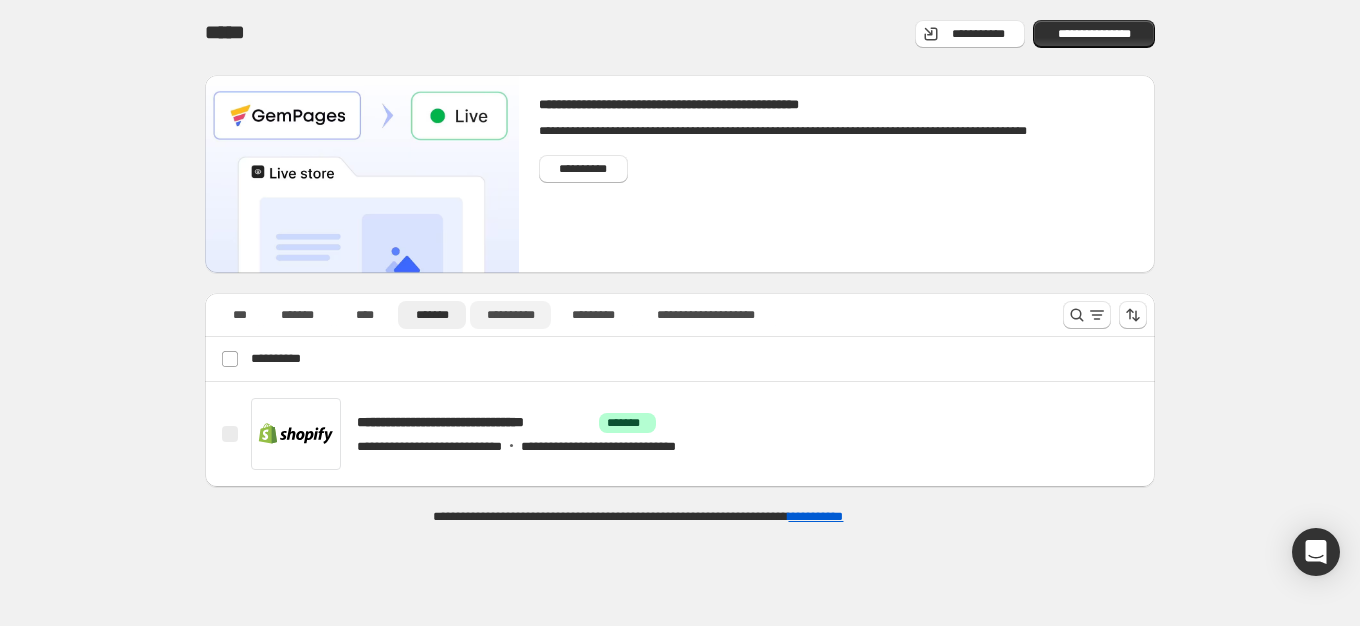 click on "**********" at bounding box center [510, 315] 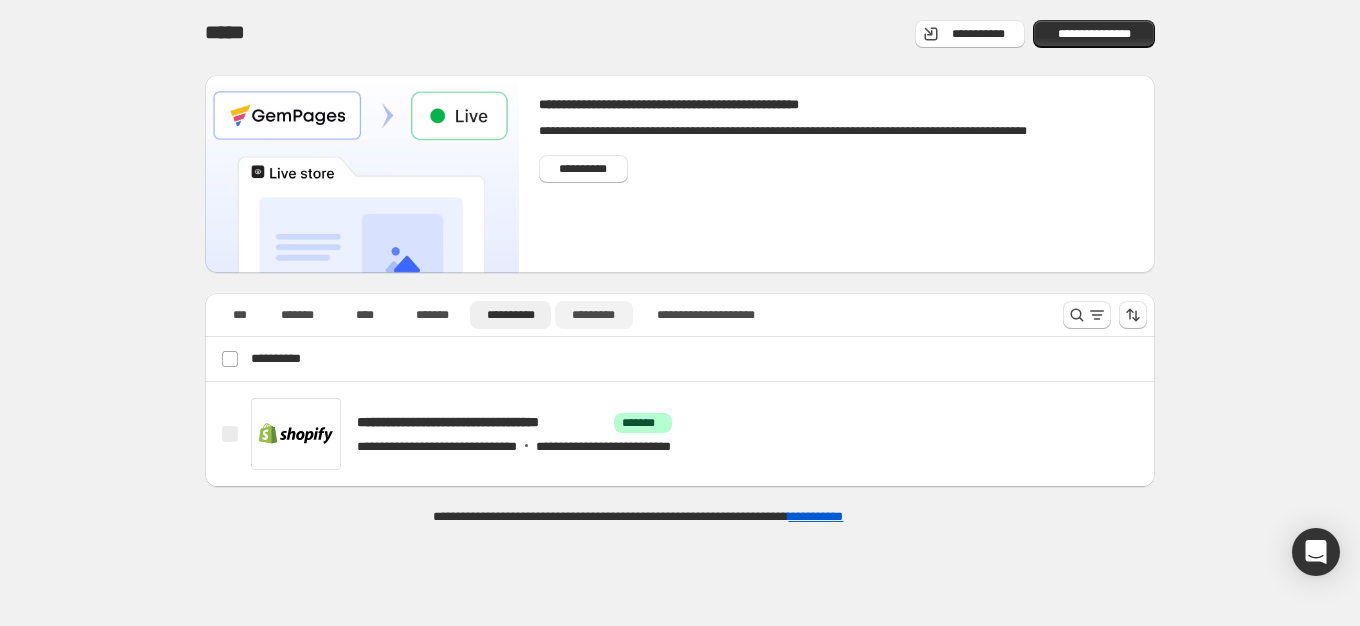 click on "*********" at bounding box center [594, 315] 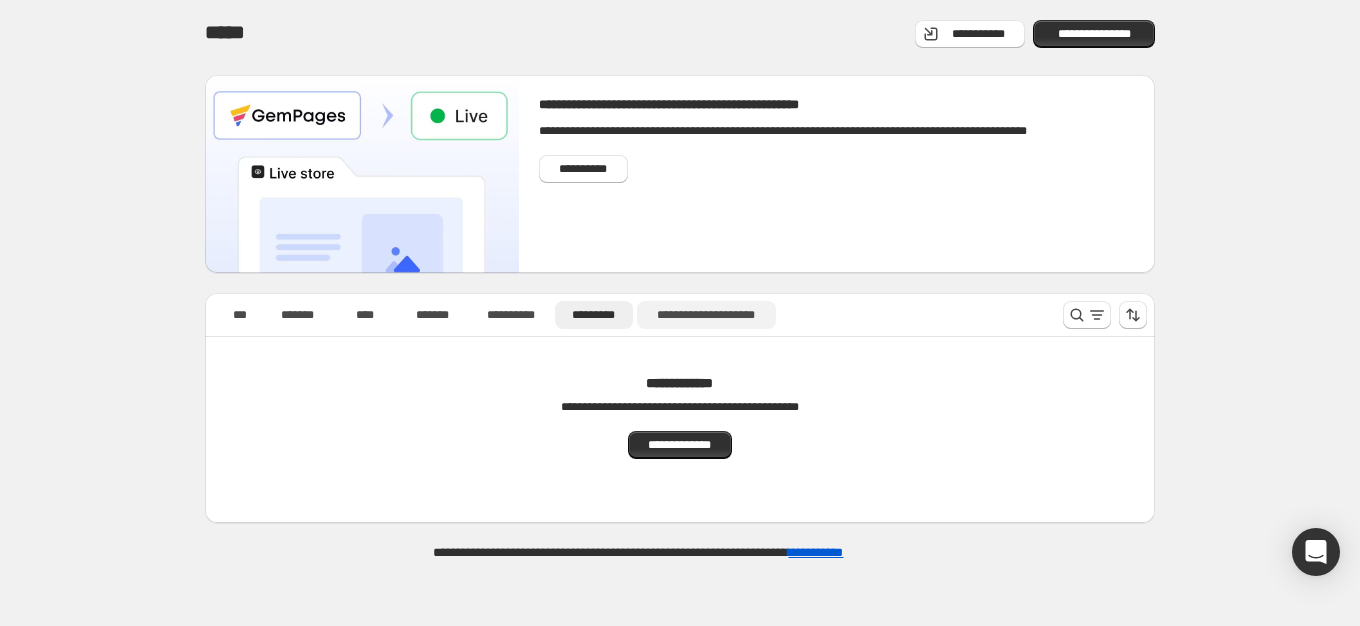 click on "**********" at bounding box center [706, 315] 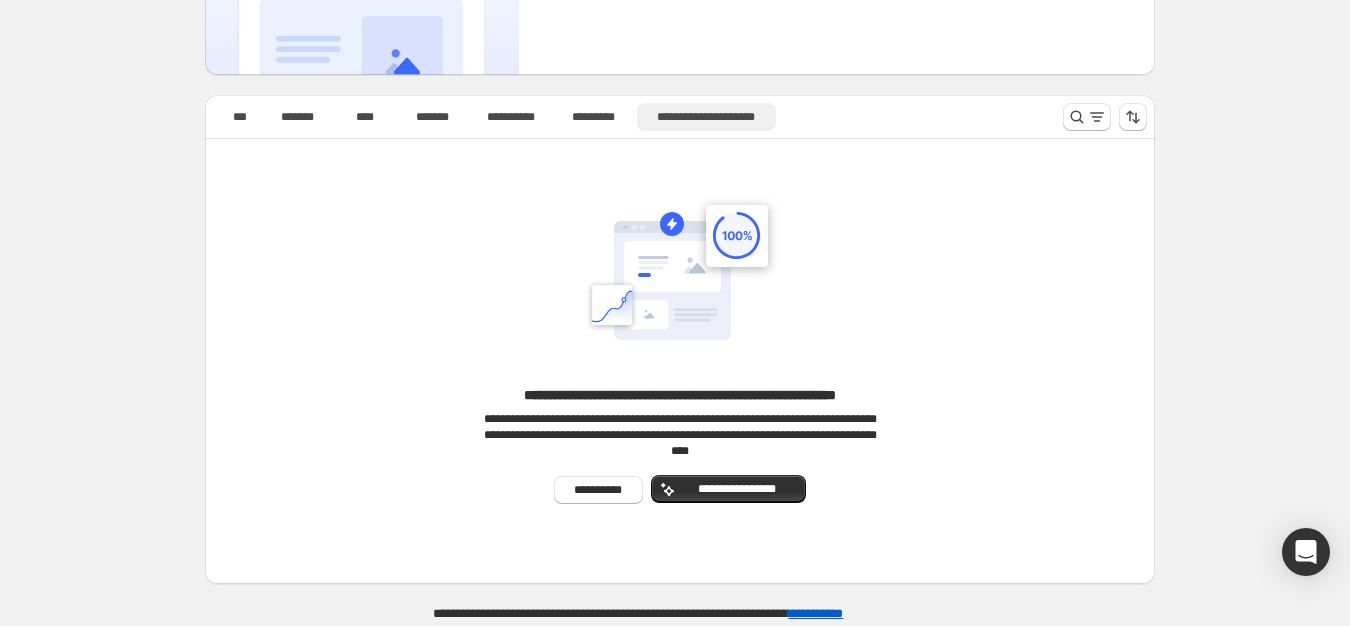 scroll, scrollTop: 200, scrollLeft: 0, axis: vertical 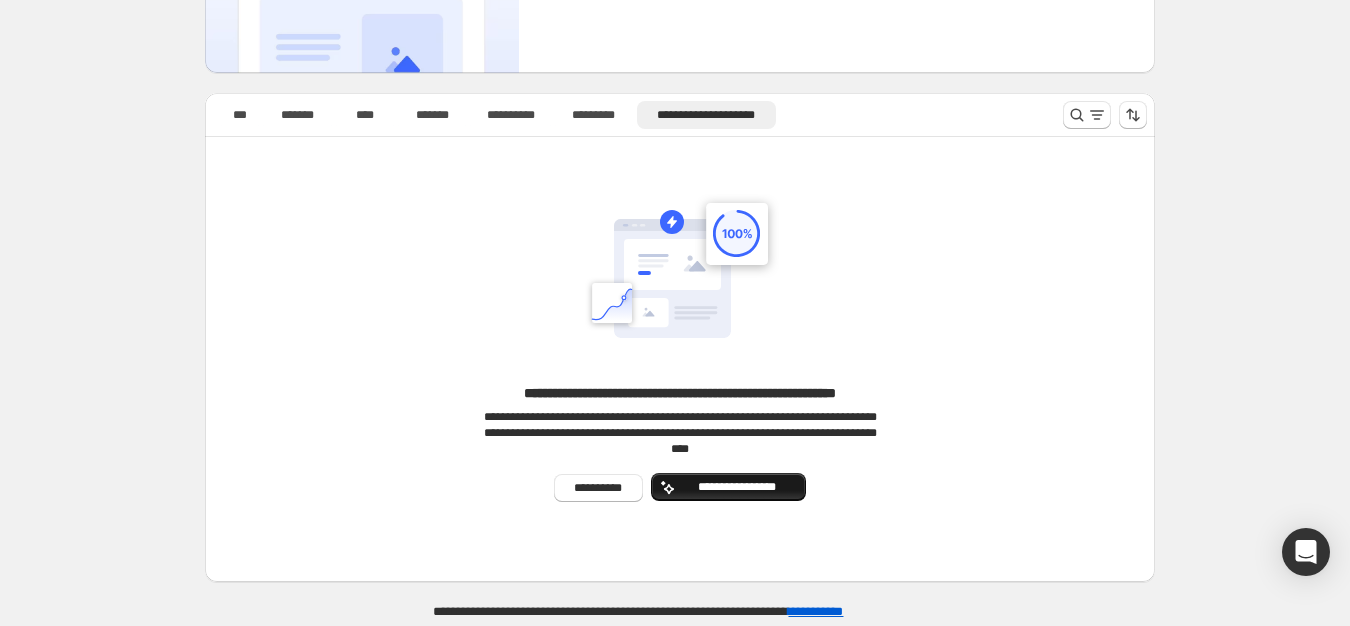click on "**********" at bounding box center (736, 487) 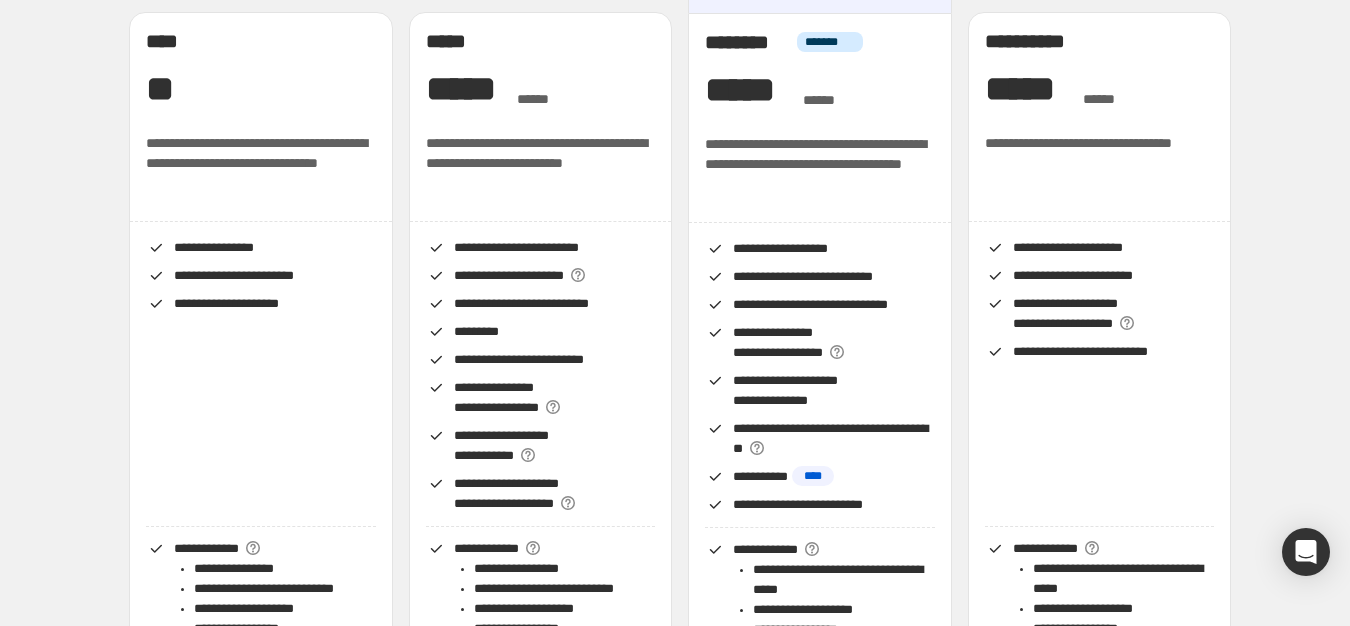 scroll, scrollTop: 100, scrollLeft: 0, axis: vertical 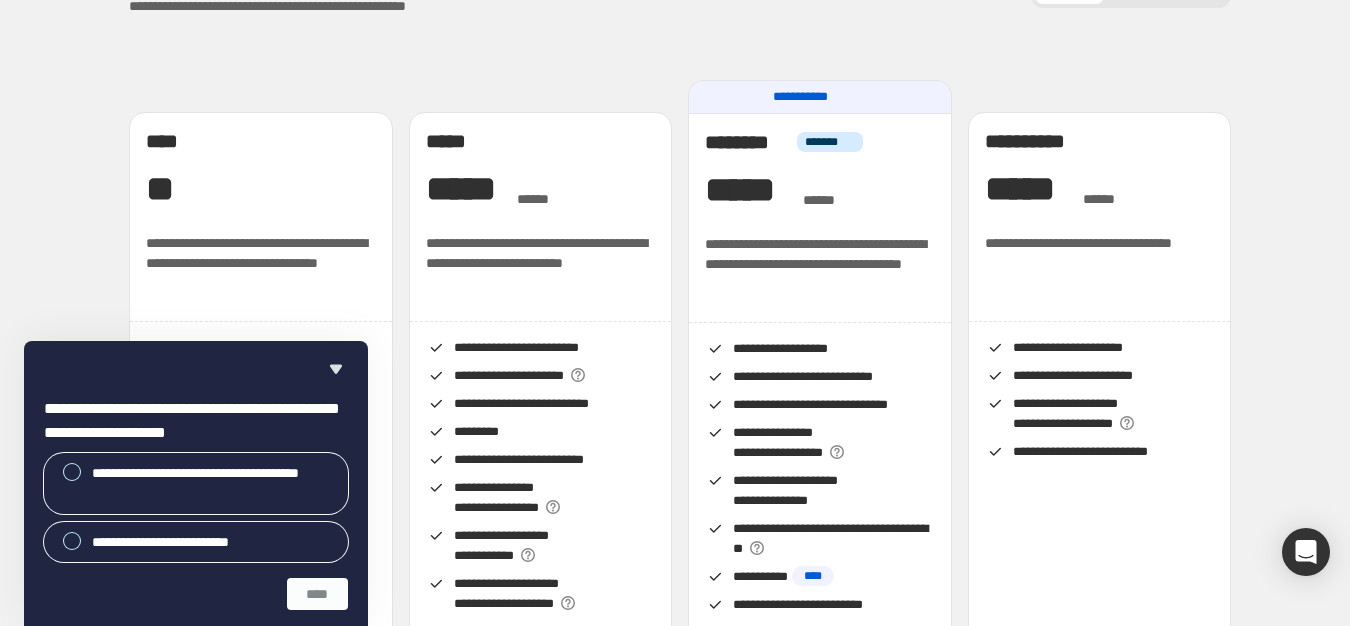 click on "**********" at bounding box center (680, 2034) 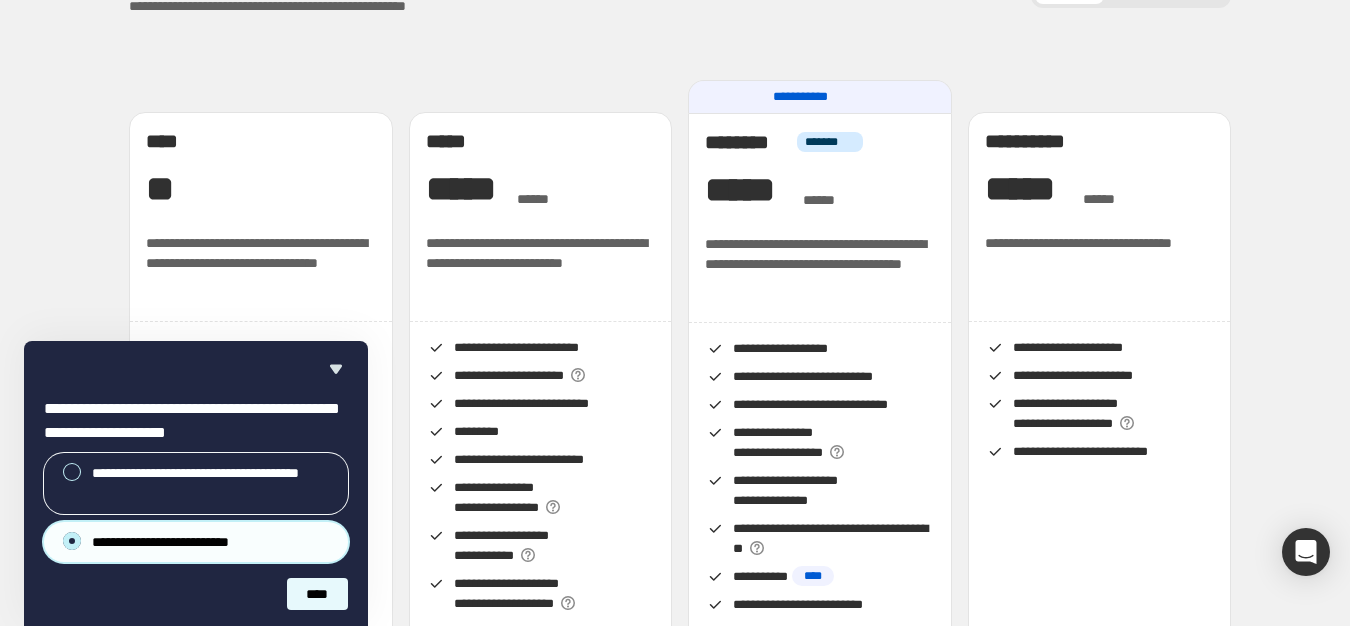 click on "****" at bounding box center (317, 594) 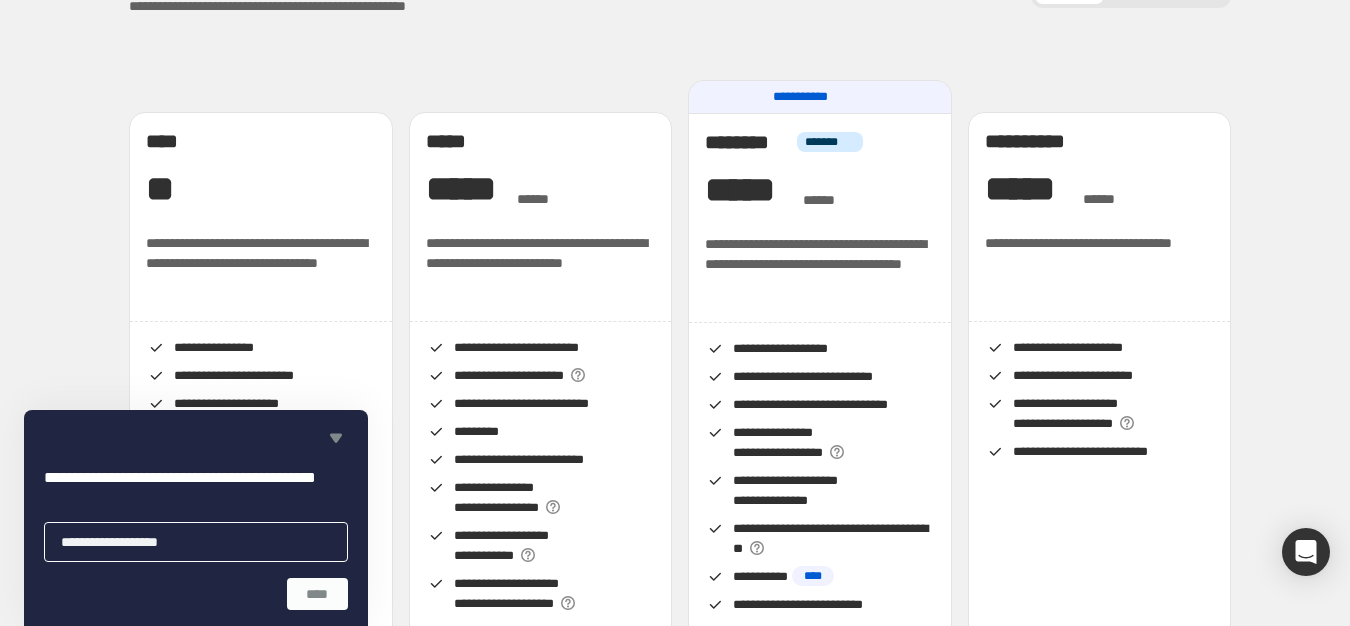 click 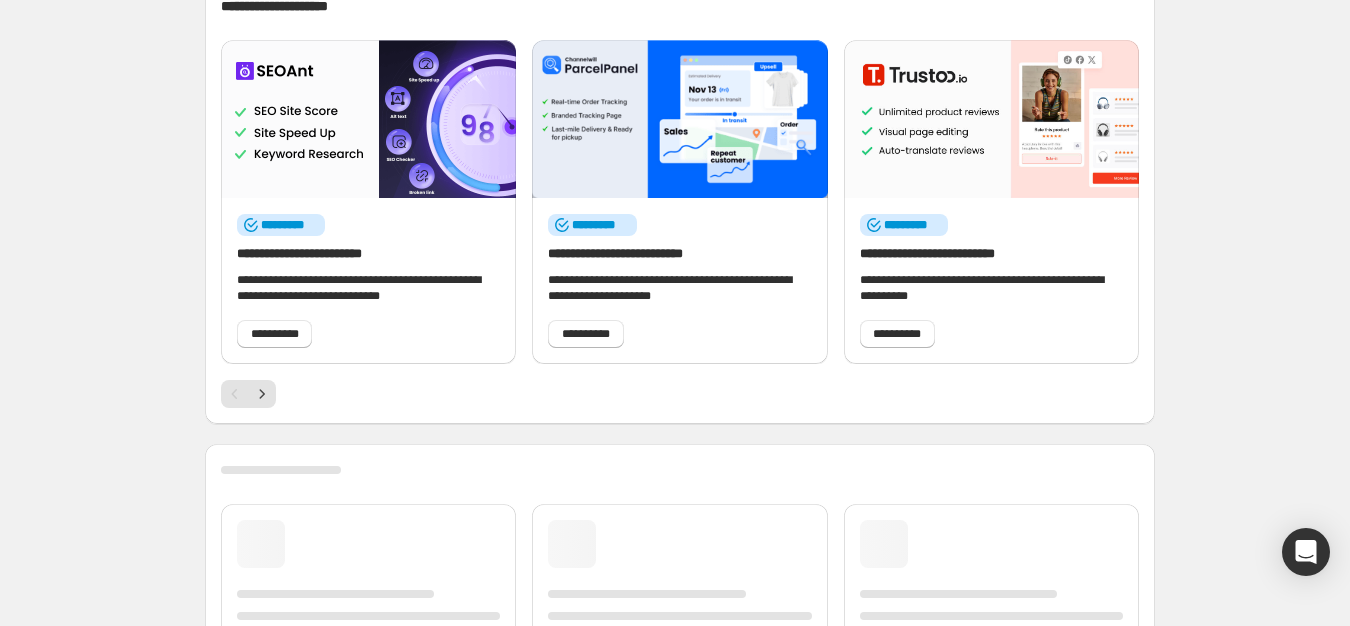 scroll, scrollTop: 0, scrollLeft: 0, axis: both 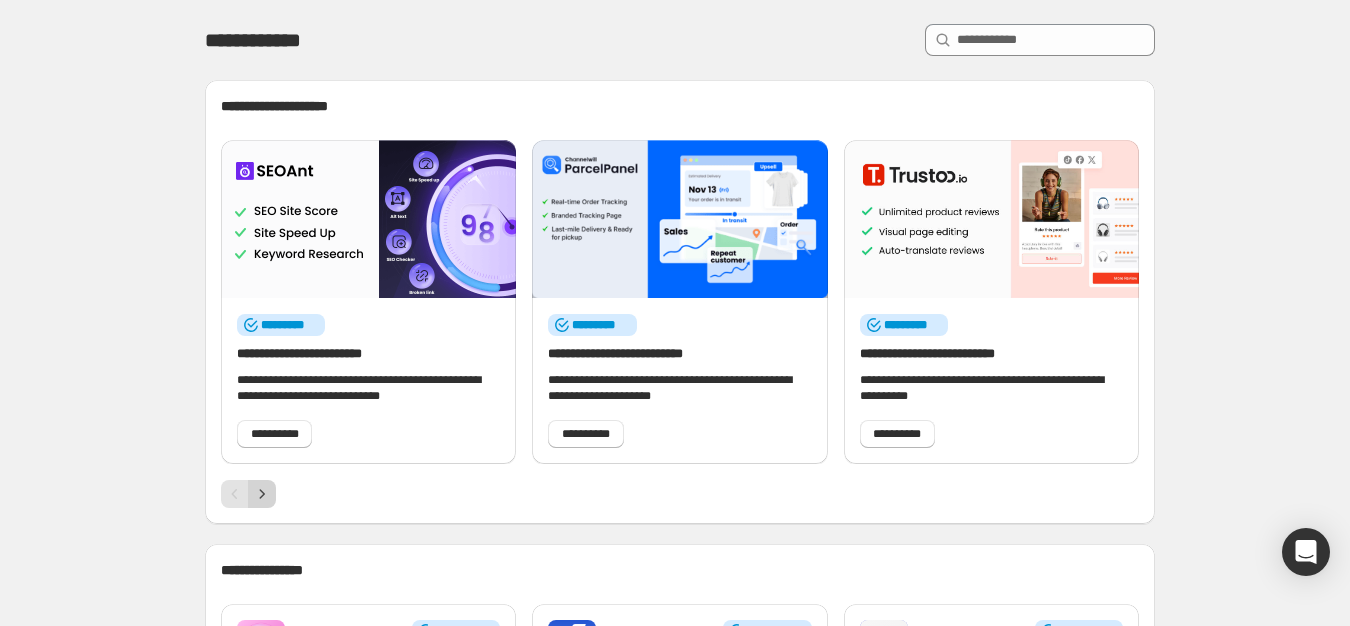 click 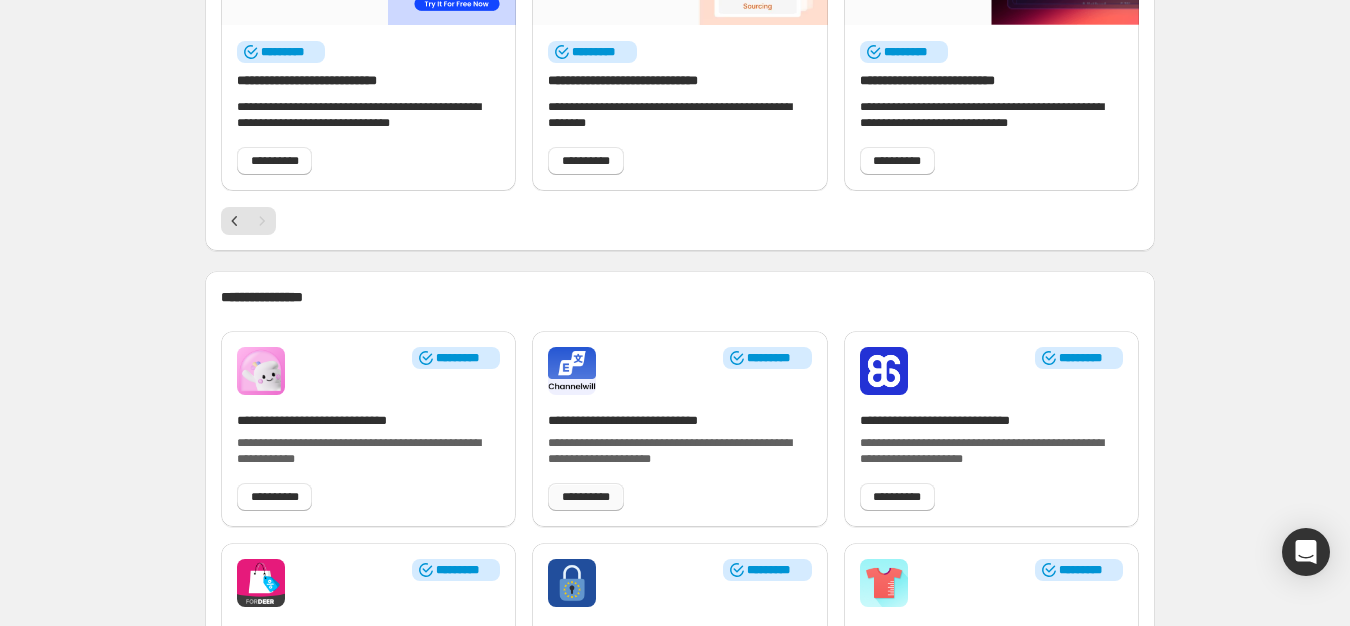 scroll, scrollTop: 0, scrollLeft: 0, axis: both 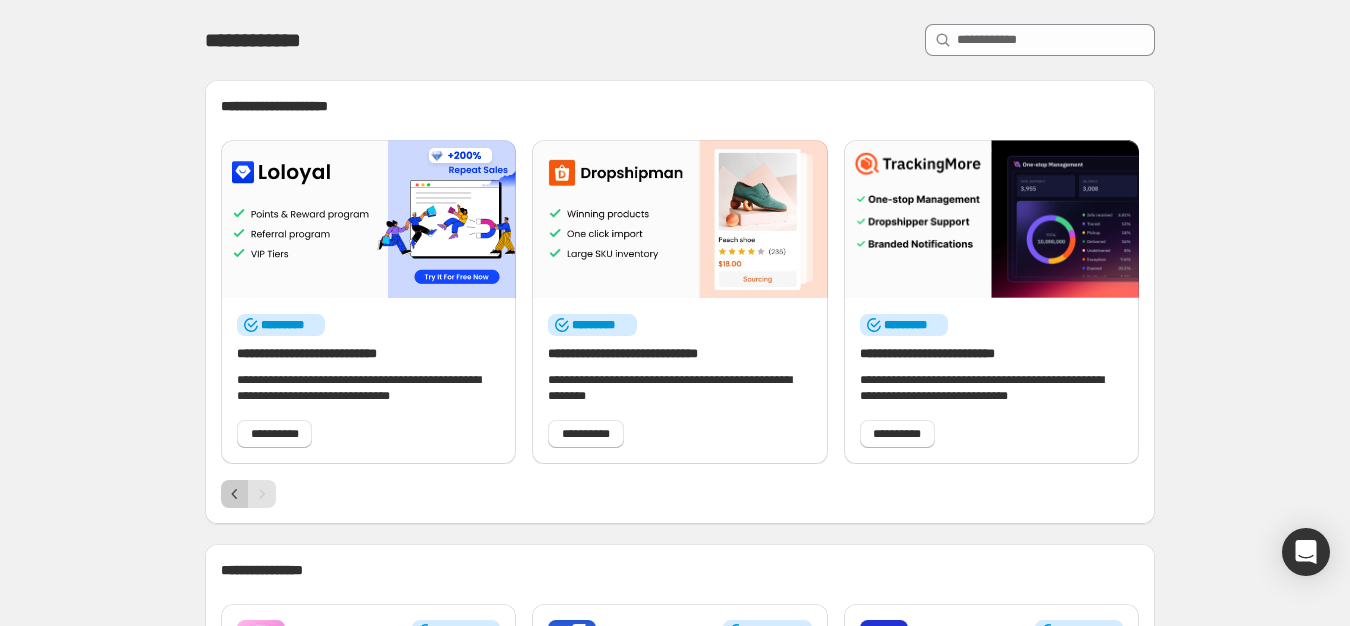 click 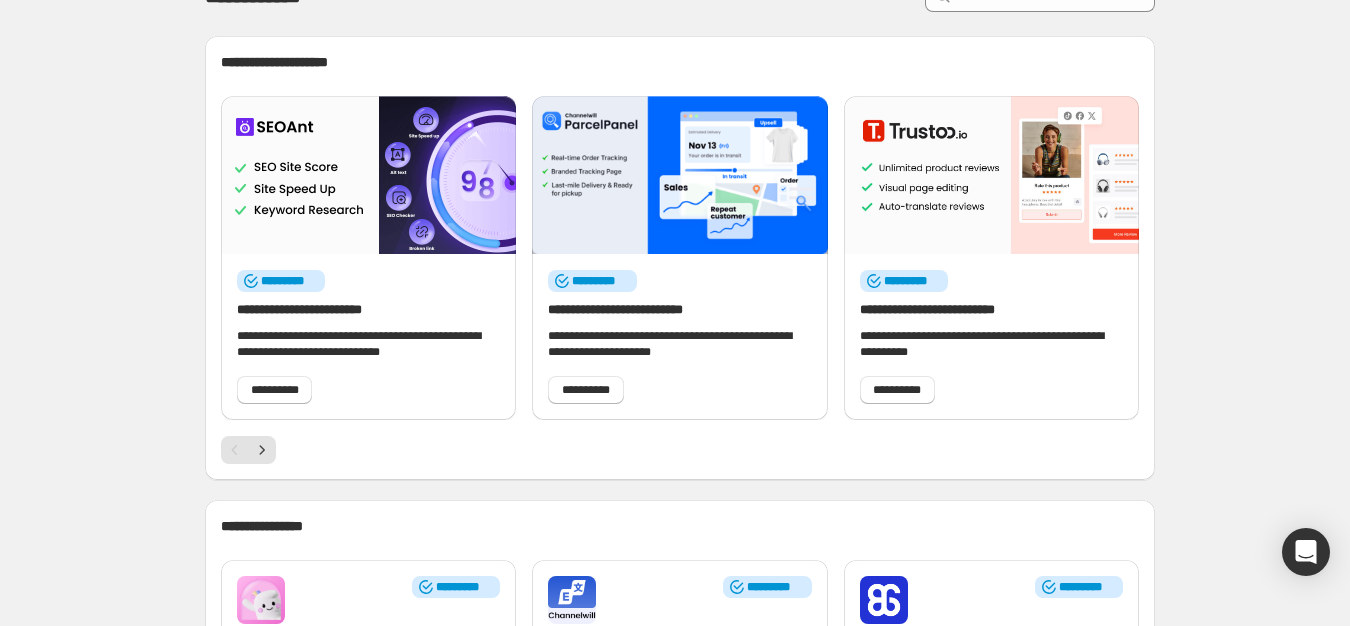 scroll, scrollTop: 0, scrollLeft: 0, axis: both 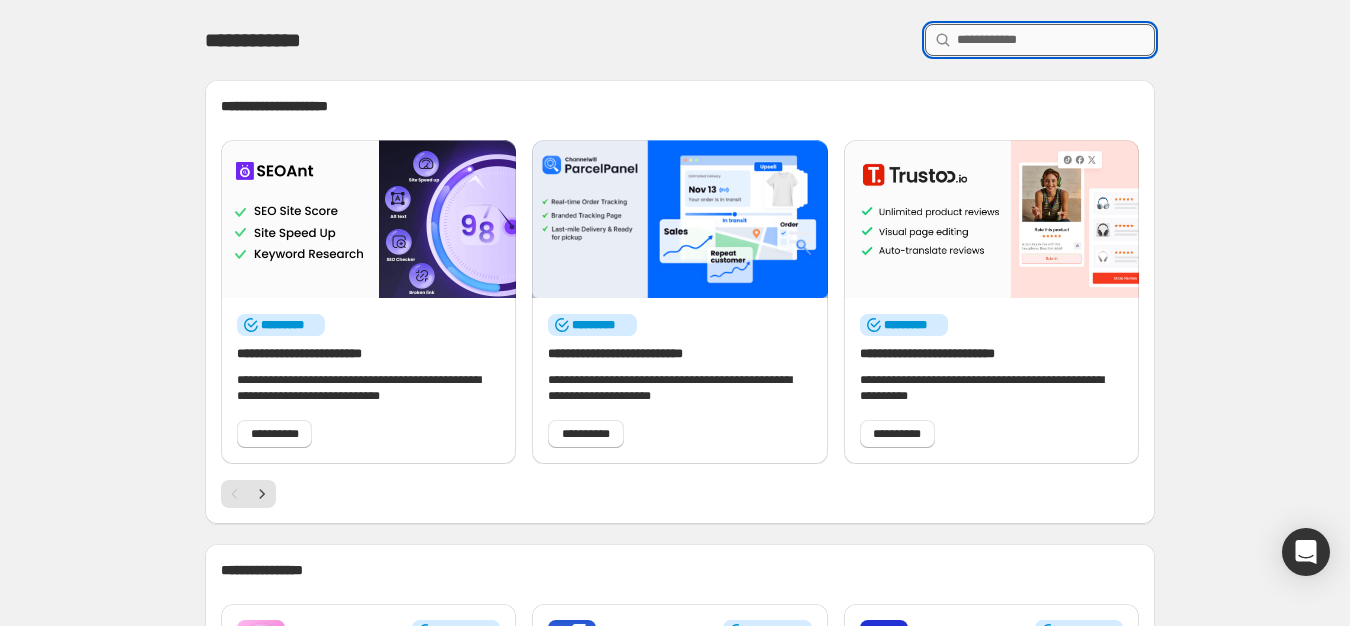 click at bounding box center (1056, 40) 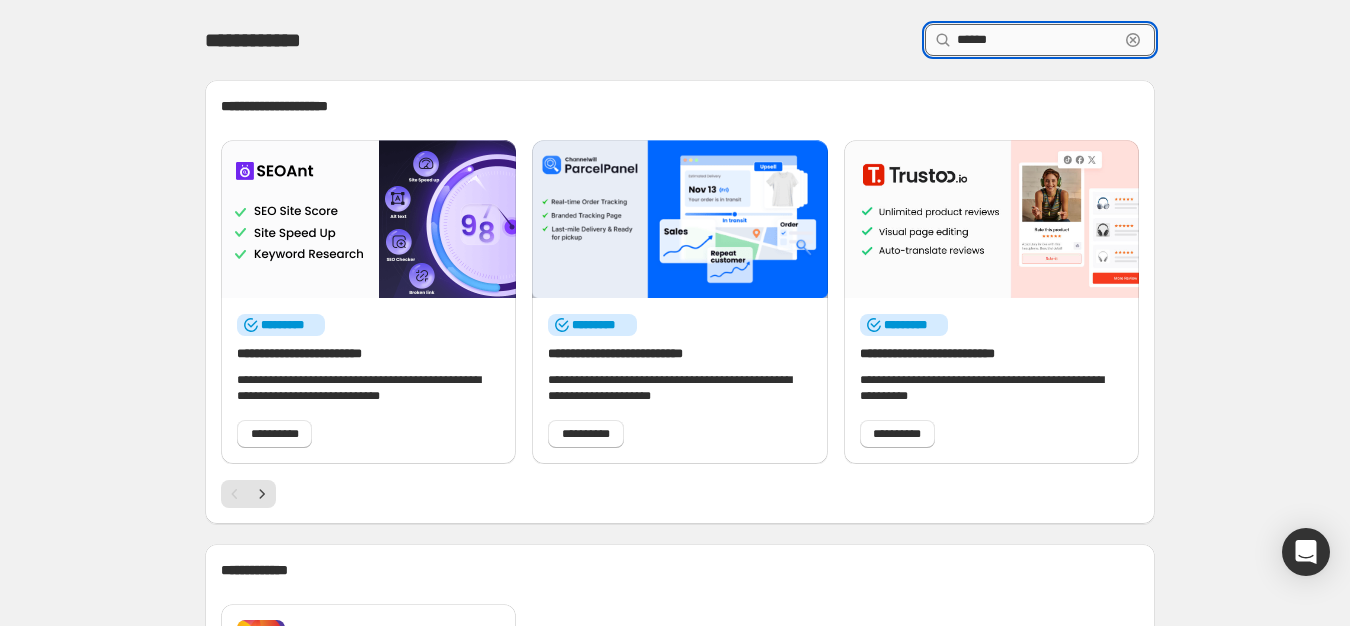 type on "******" 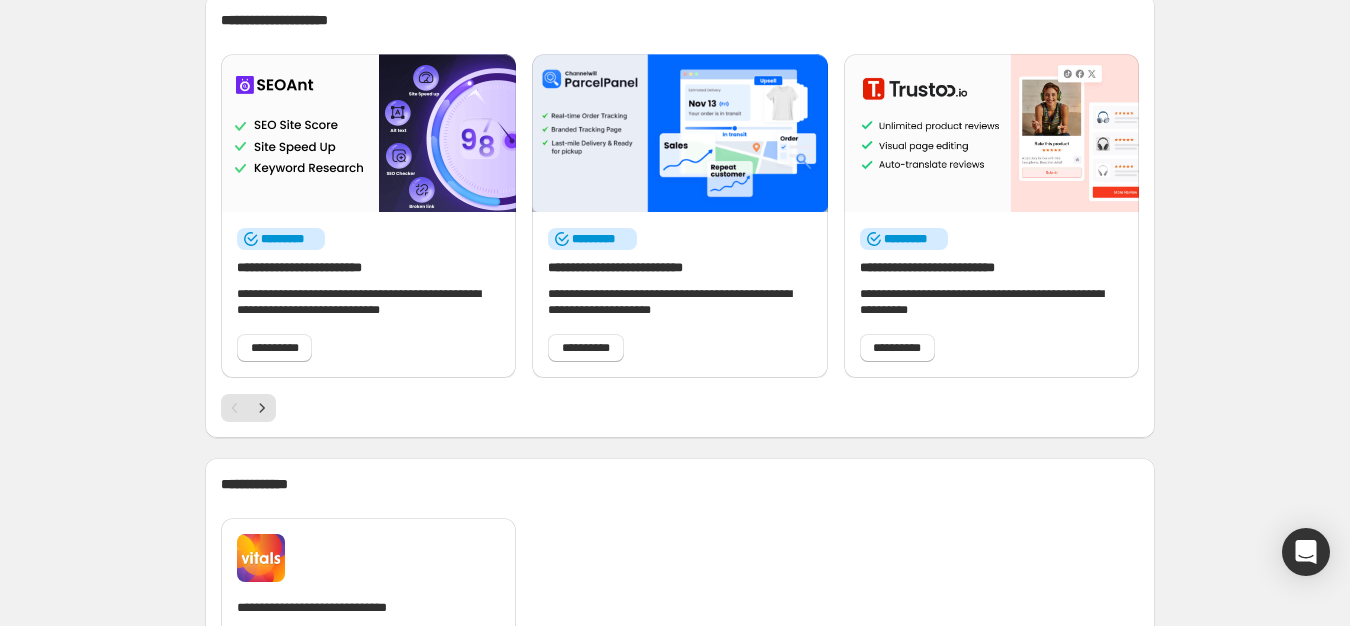 scroll, scrollTop: 300, scrollLeft: 0, axis: vertical 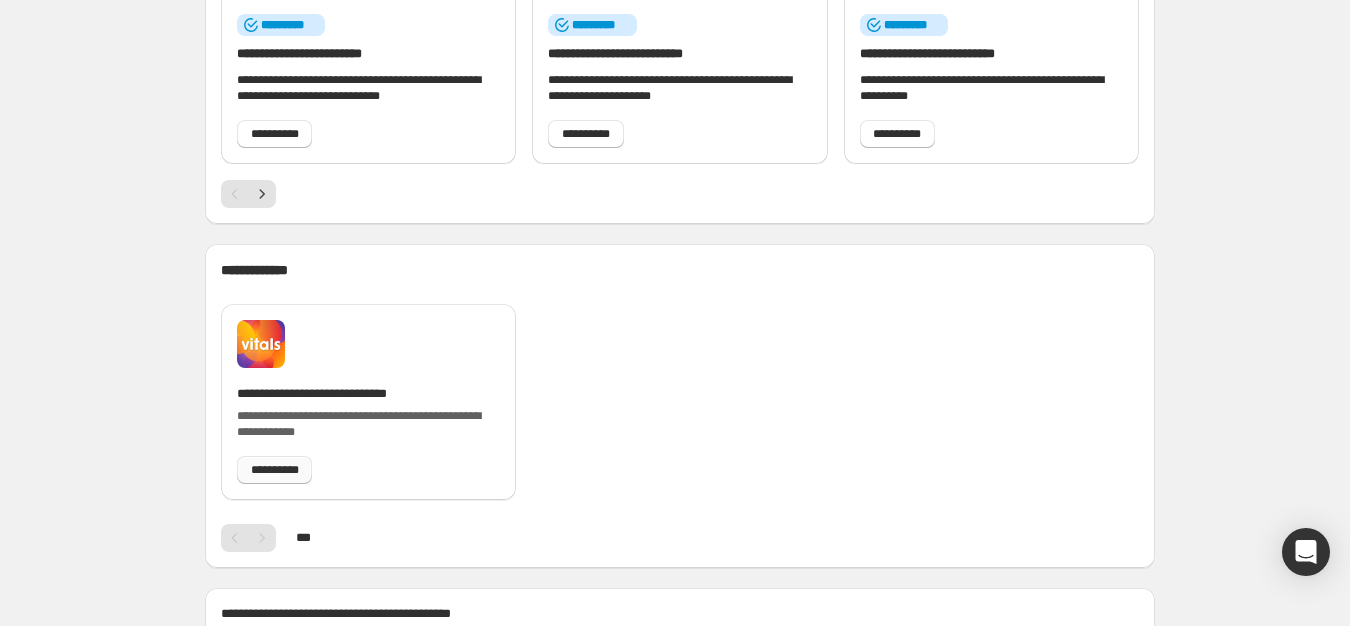 click on "**********" at bounding box center [274, 470] 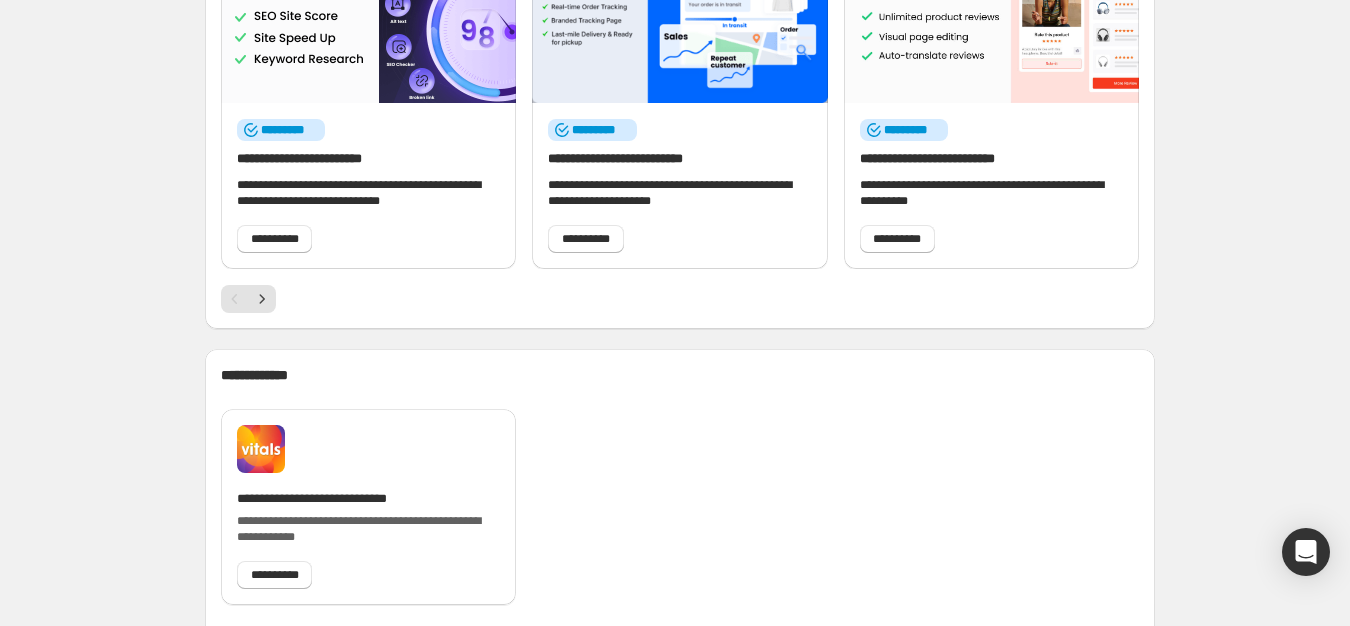 scroll, scrollTop: 0, scrollLeft: 0, axis: both 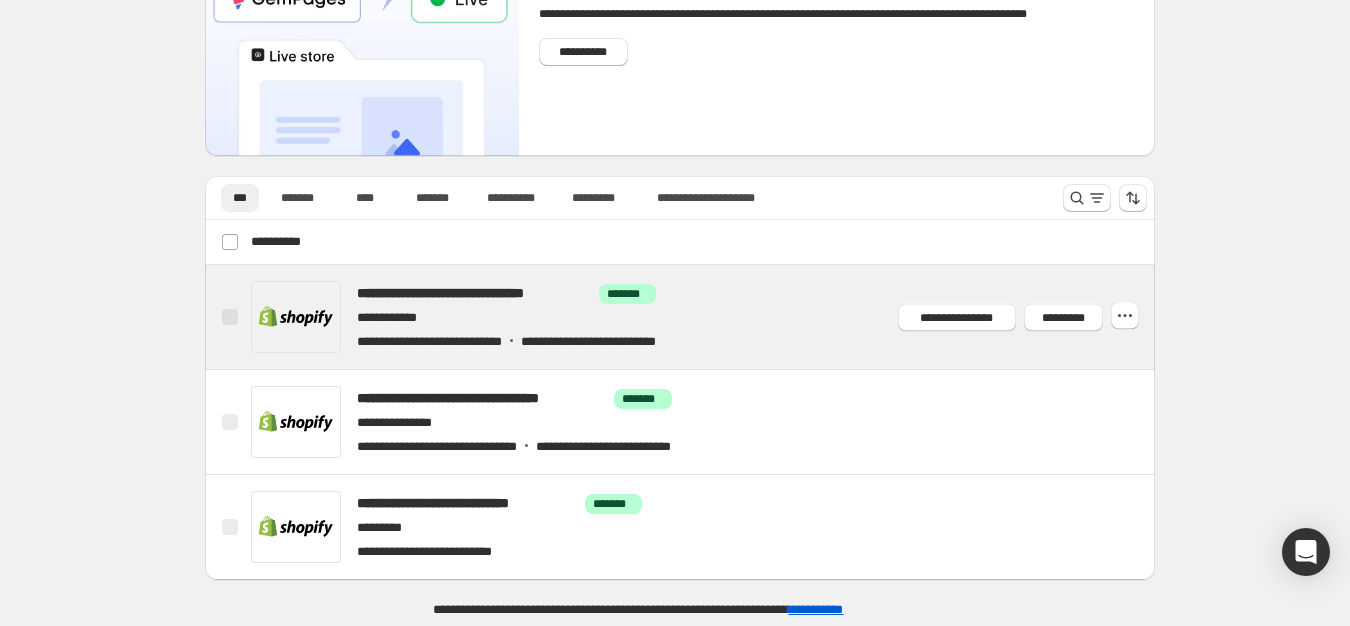 click at bounding box center (704, 317) 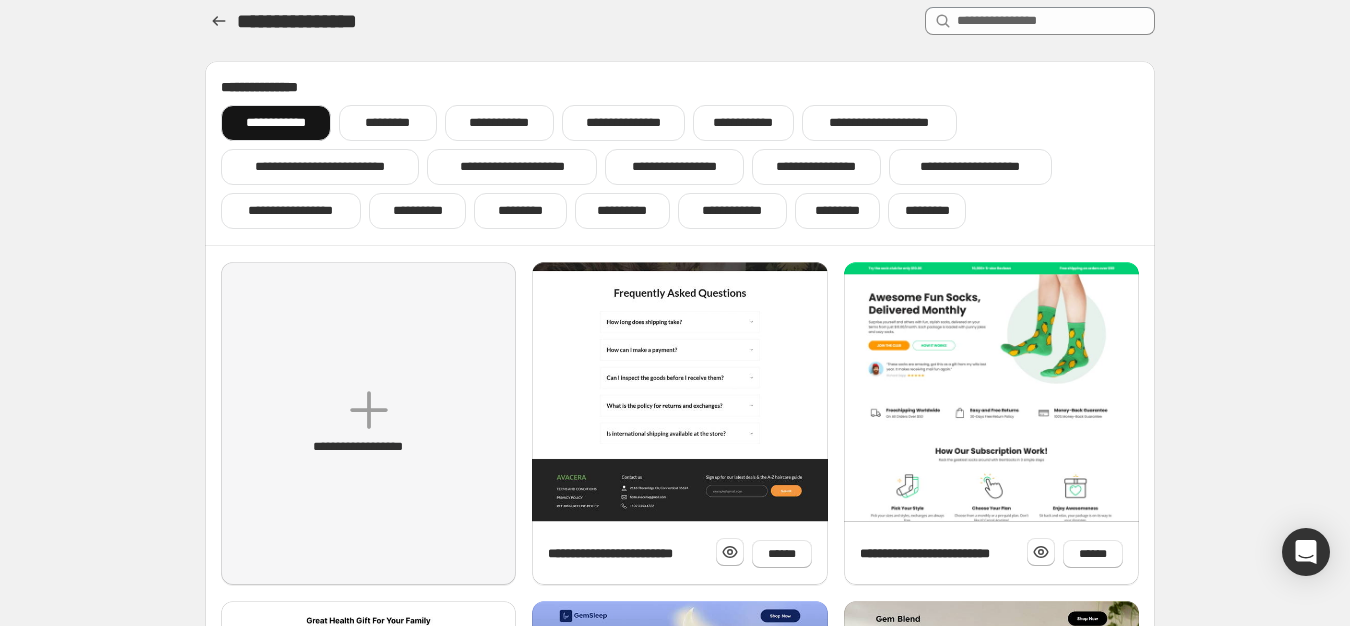 scroll, scrollTop: 0, scrollLeft: 0, axis: both 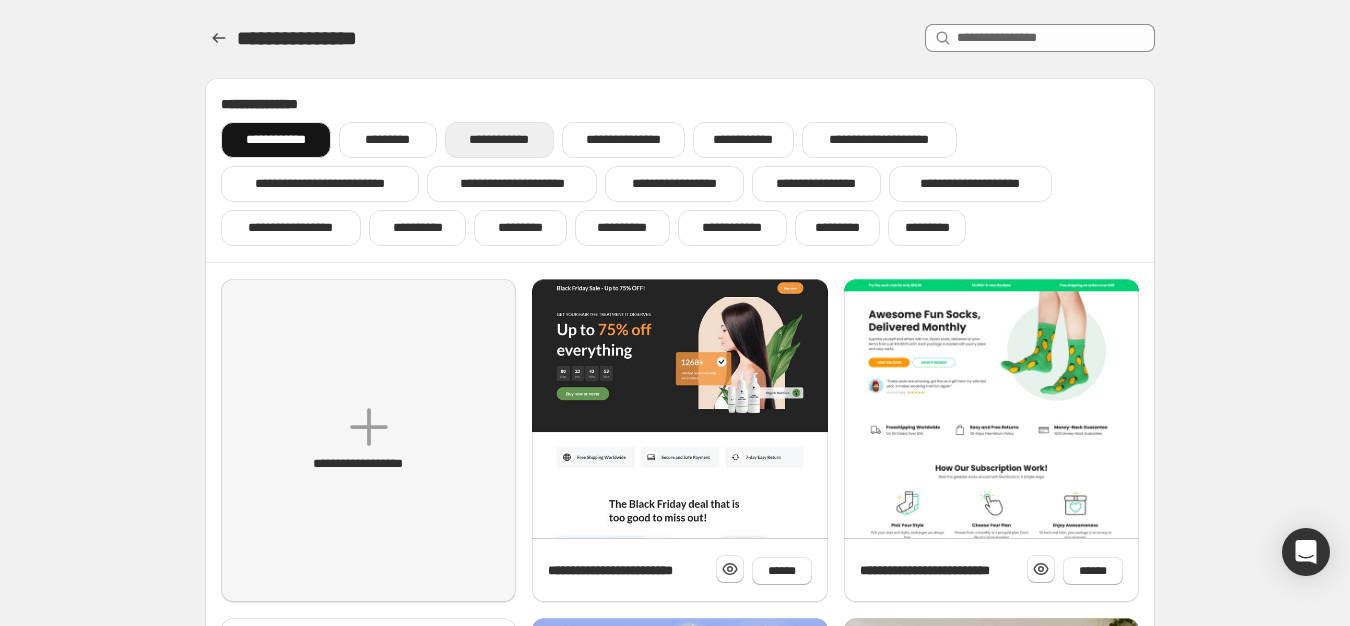 click on "**********" at bounding box center (499, 140) 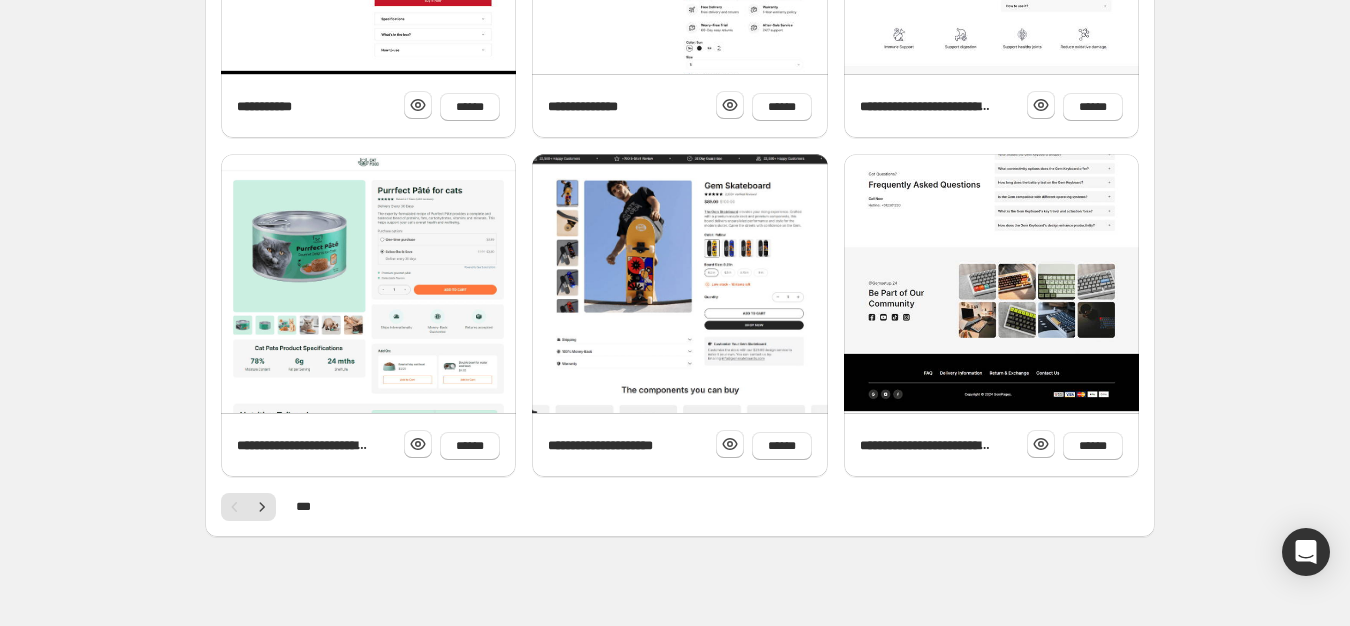 scroll, scrollTop: 814, scrollLeft: 0, axis: vertical 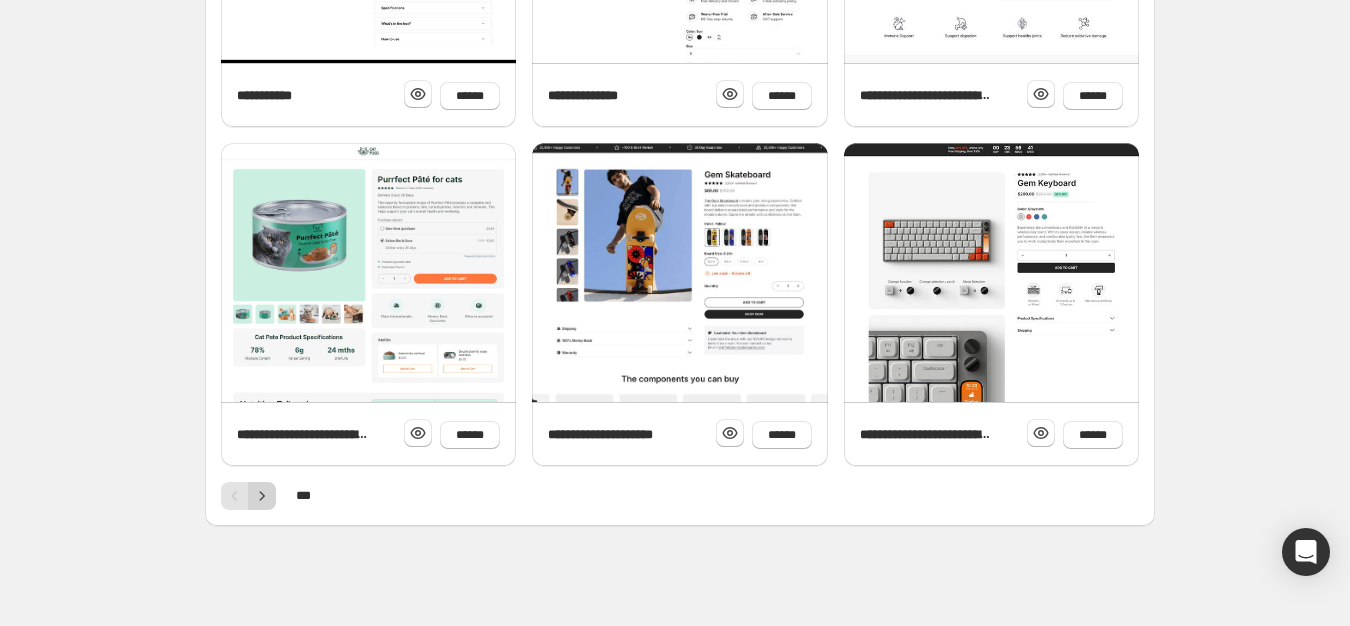 click 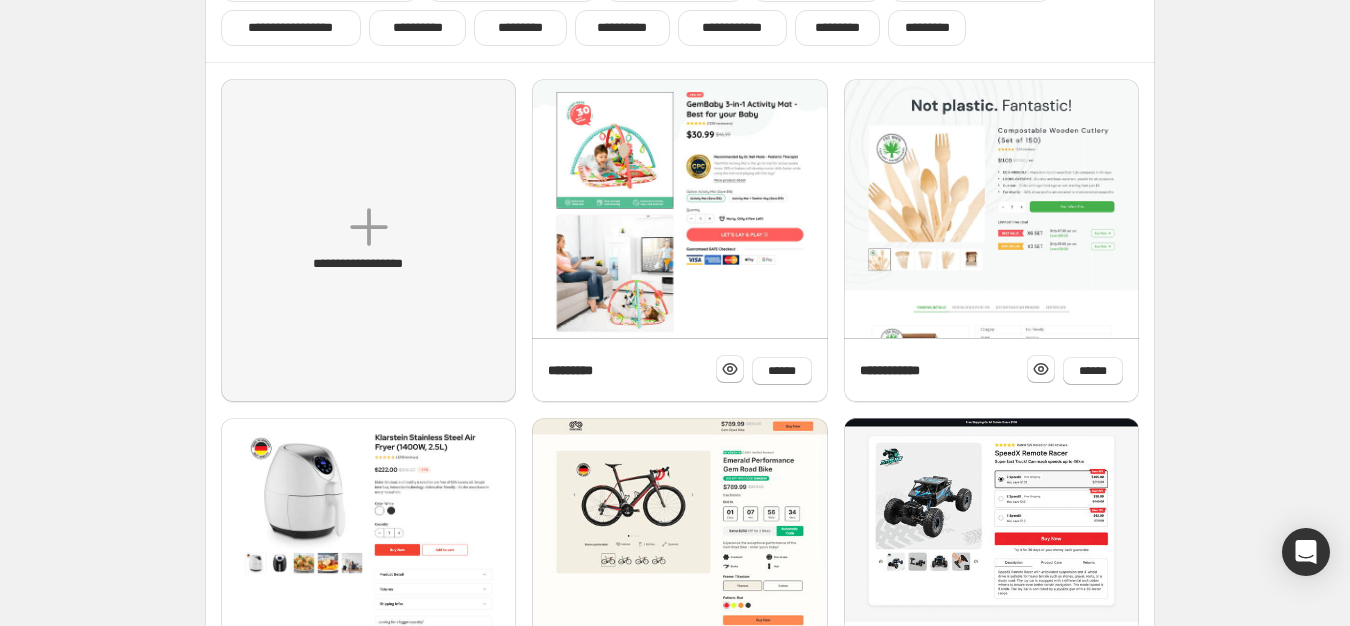 scroll, scrollTop: 0, scrollLeft: 0, axis: both 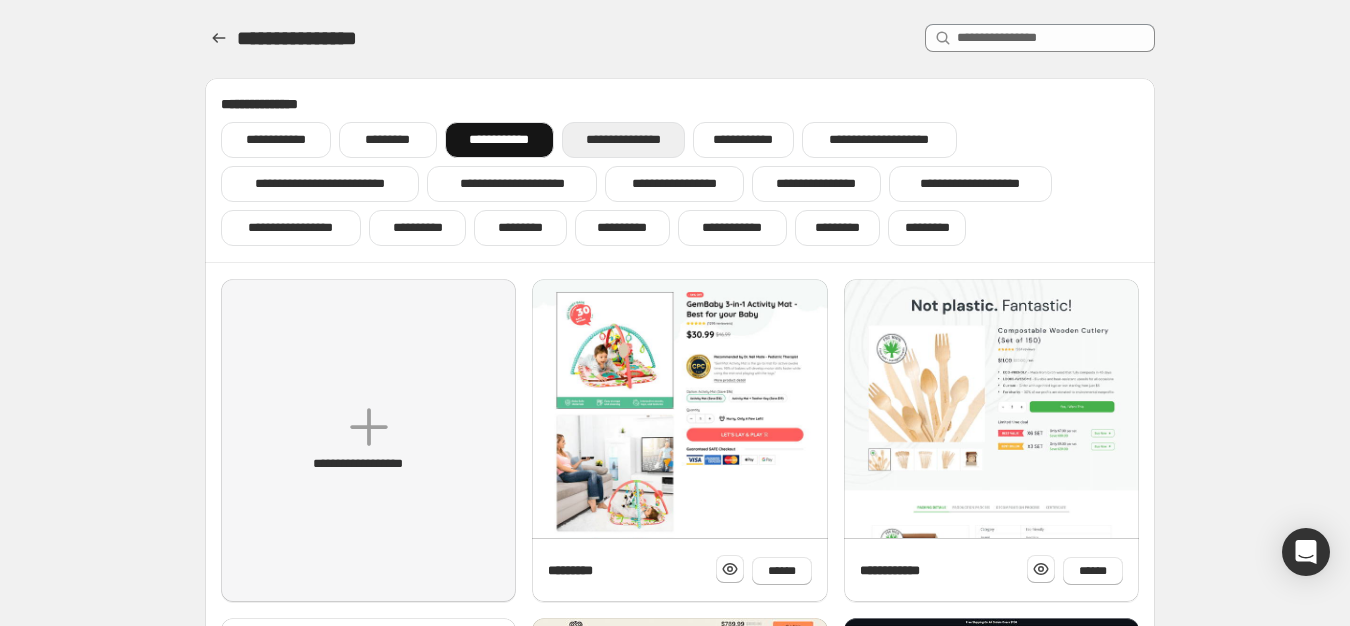 click on "**********" at bounding box center [623, 140] 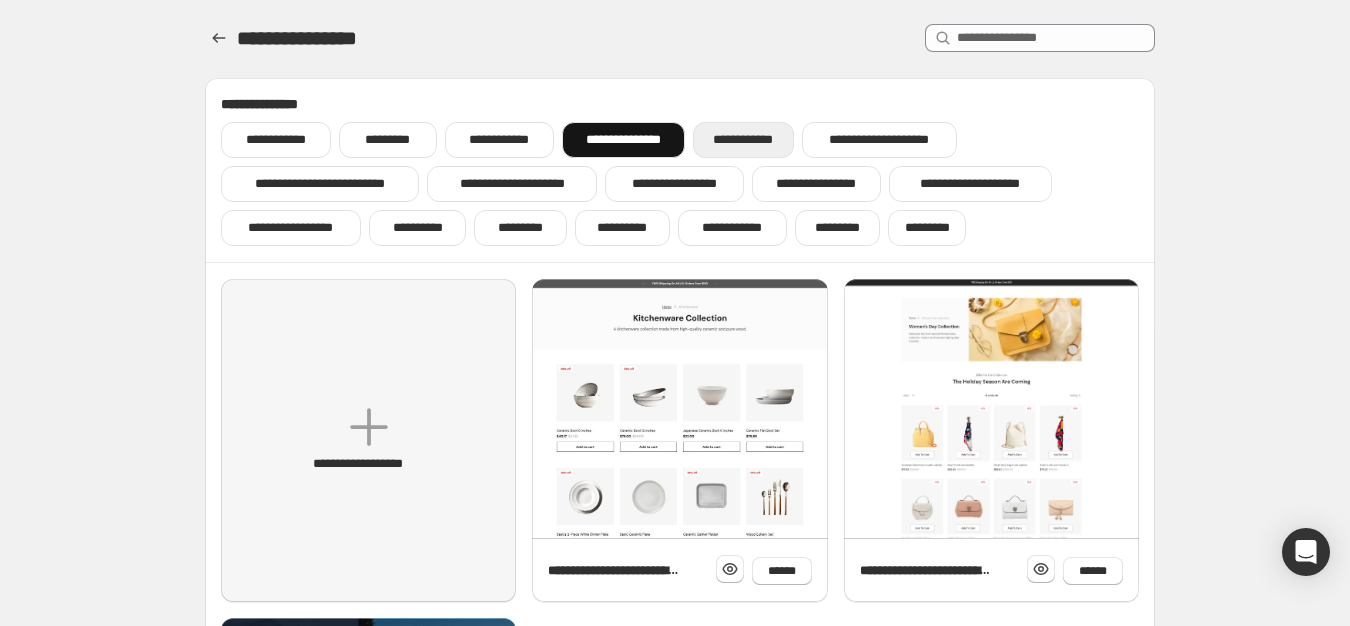 click on "**********" at bounding box center [743, 140] 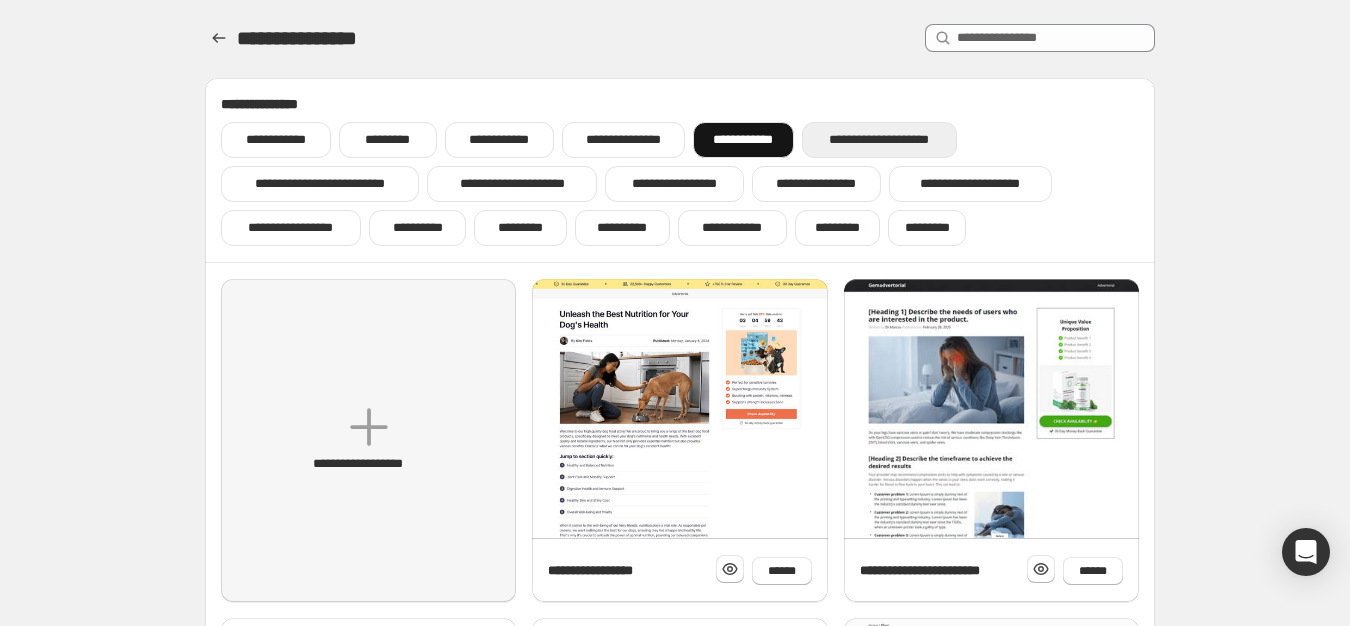 click on "**********" at bounding box center (880, 140) 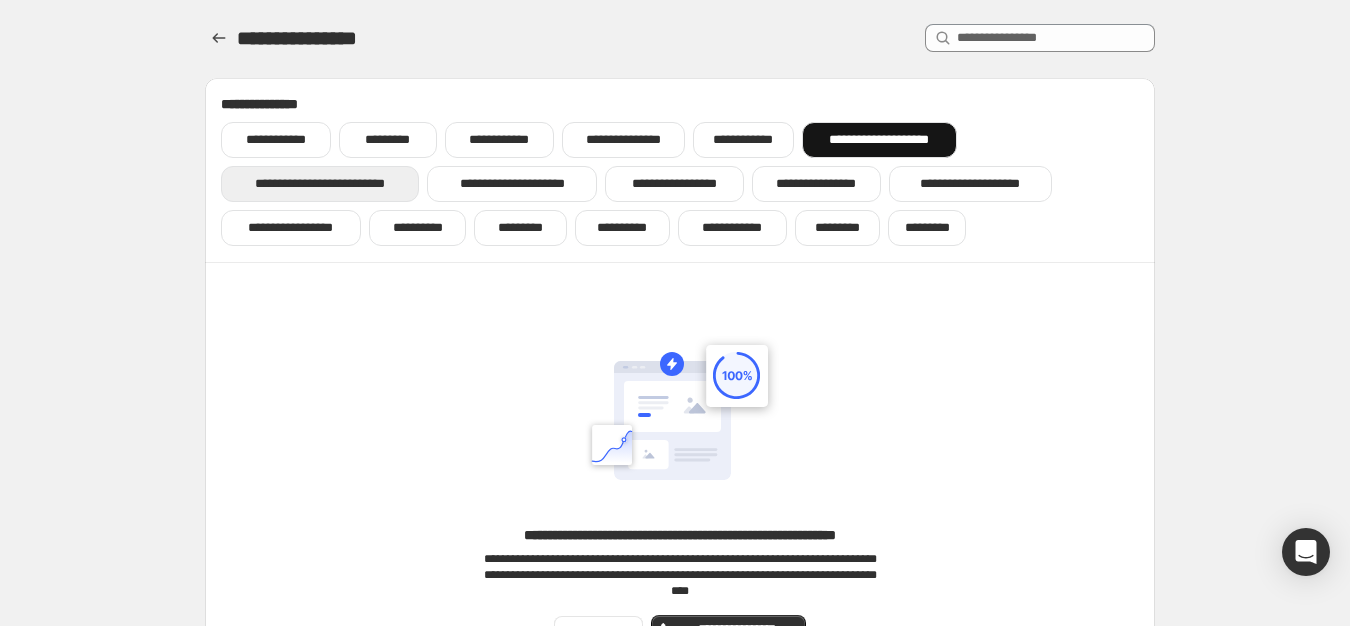 click on "**********" at bounding box center (320, 184) 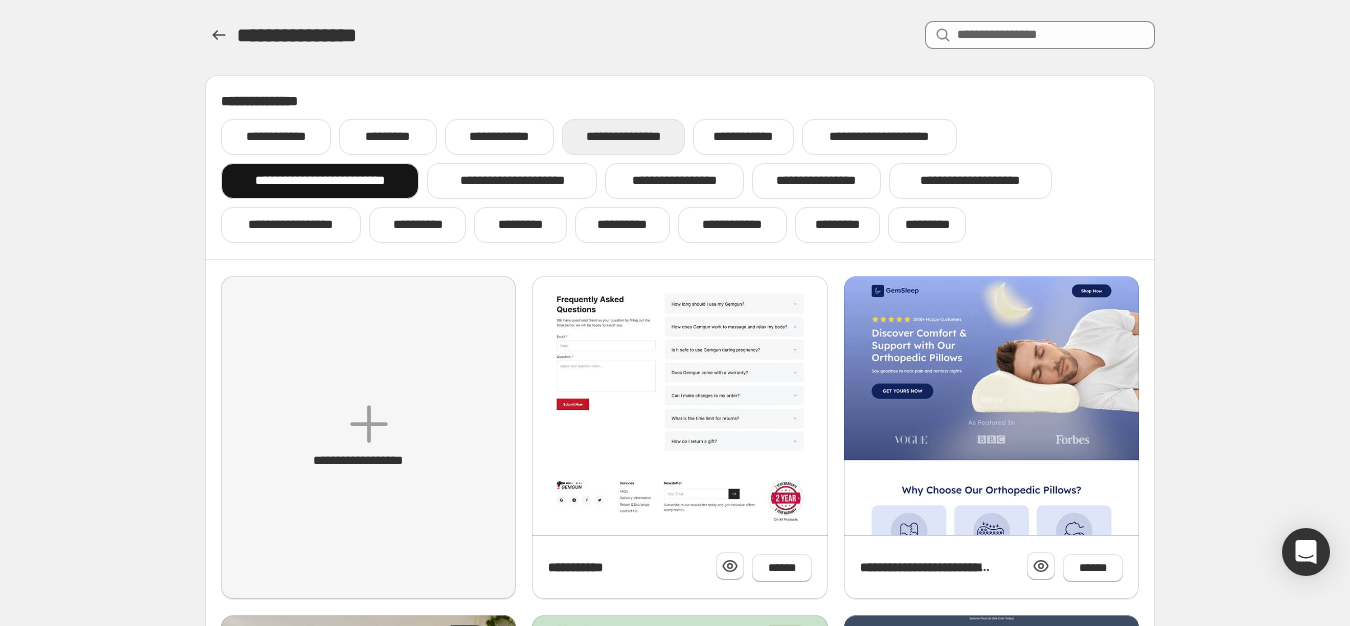 scroll, scrollTop: 0, scrollLeft: 0, axis: both 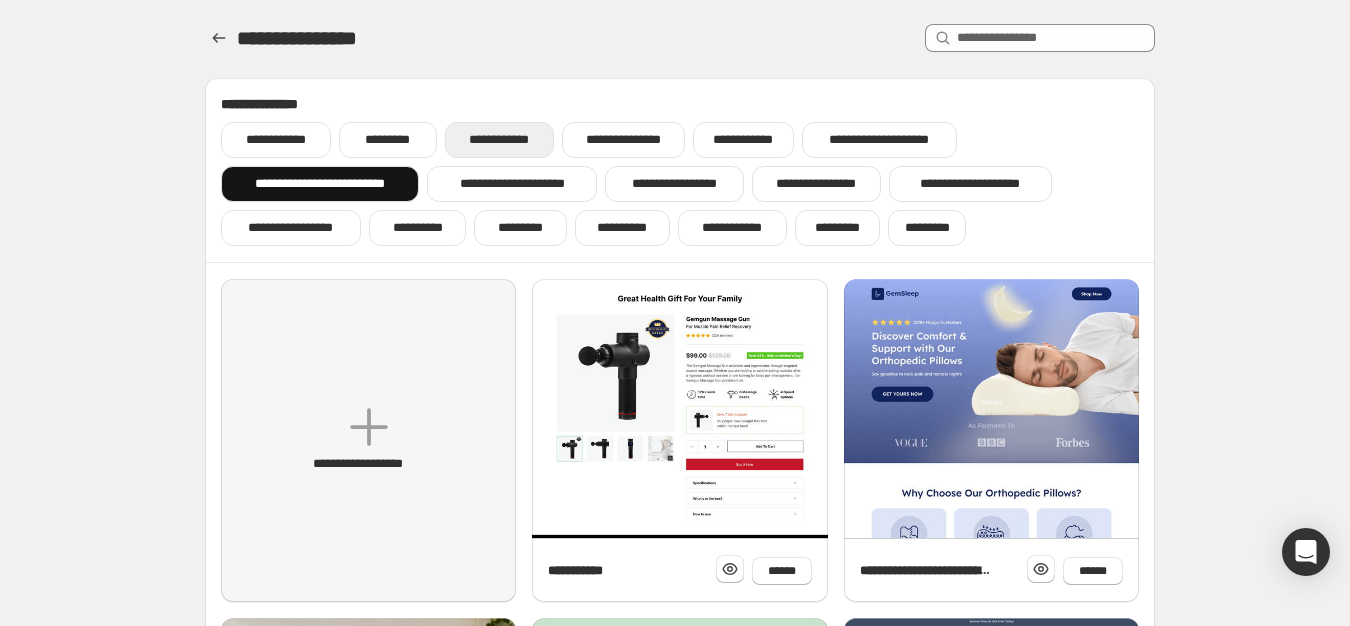 click on "**********" at bounding box center [499, 140] 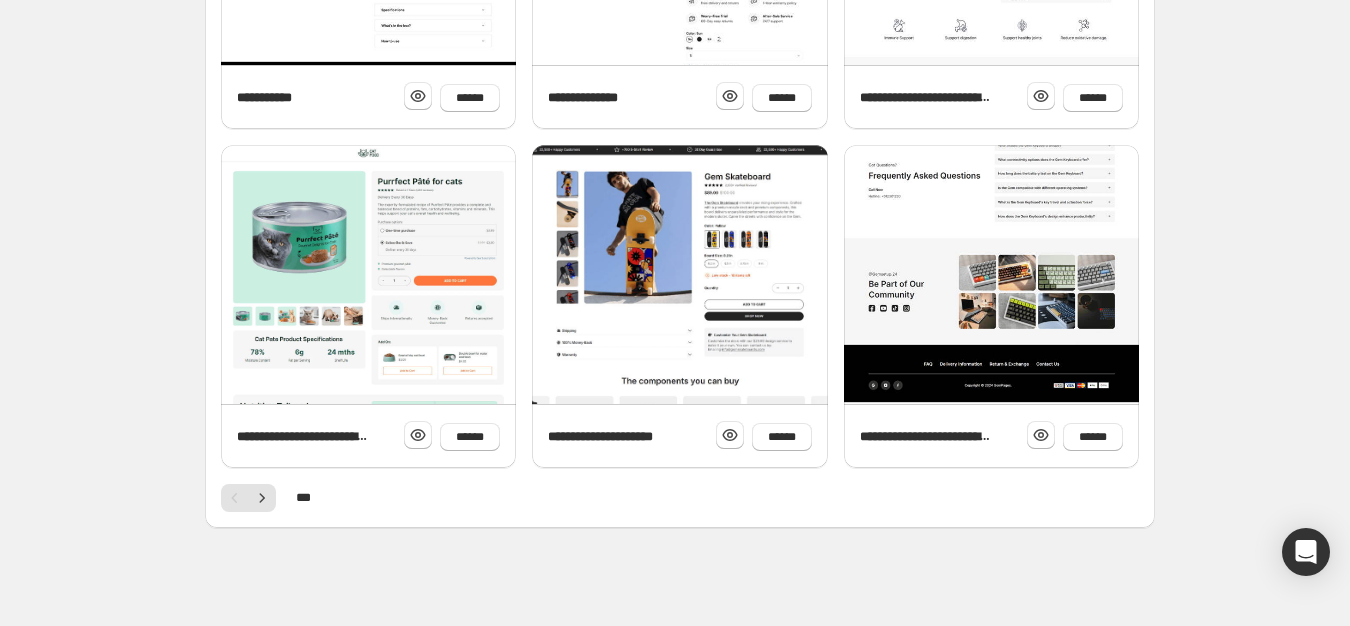 scroll, scrollTop: 814, scrollLeft: 0, axis: vertical 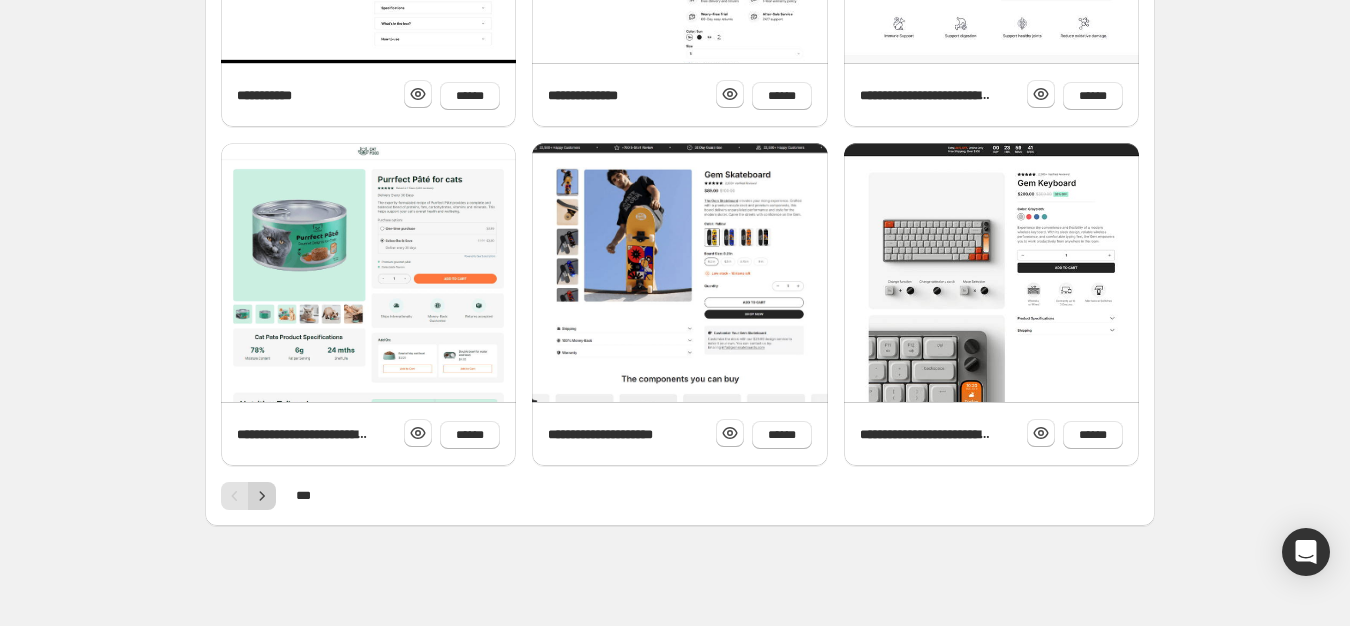click 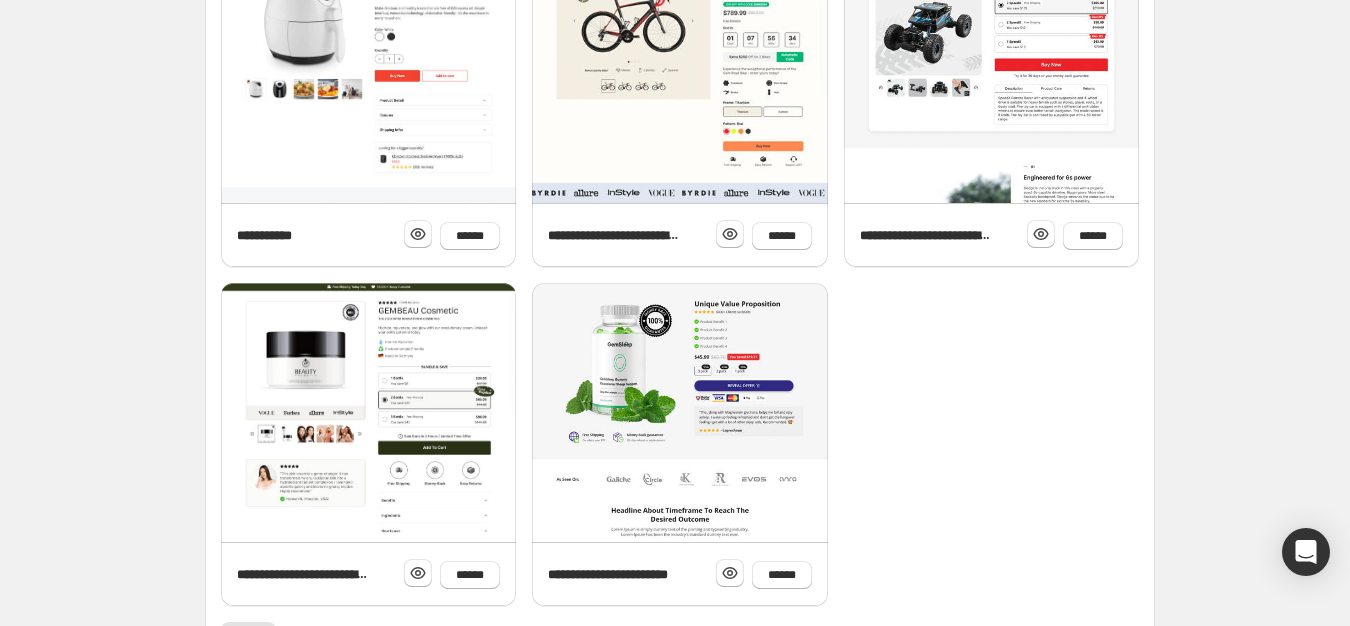 scroll, scrollTop: 800, scrollLeft: 0, axis: vertical 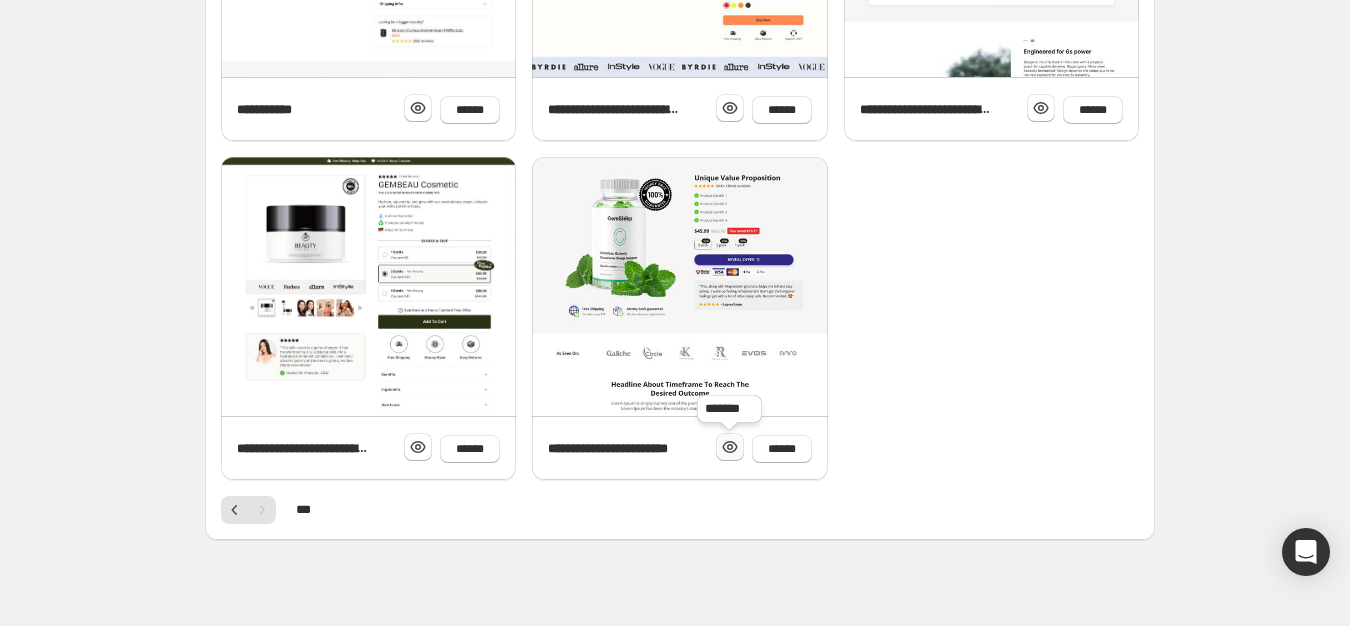 click 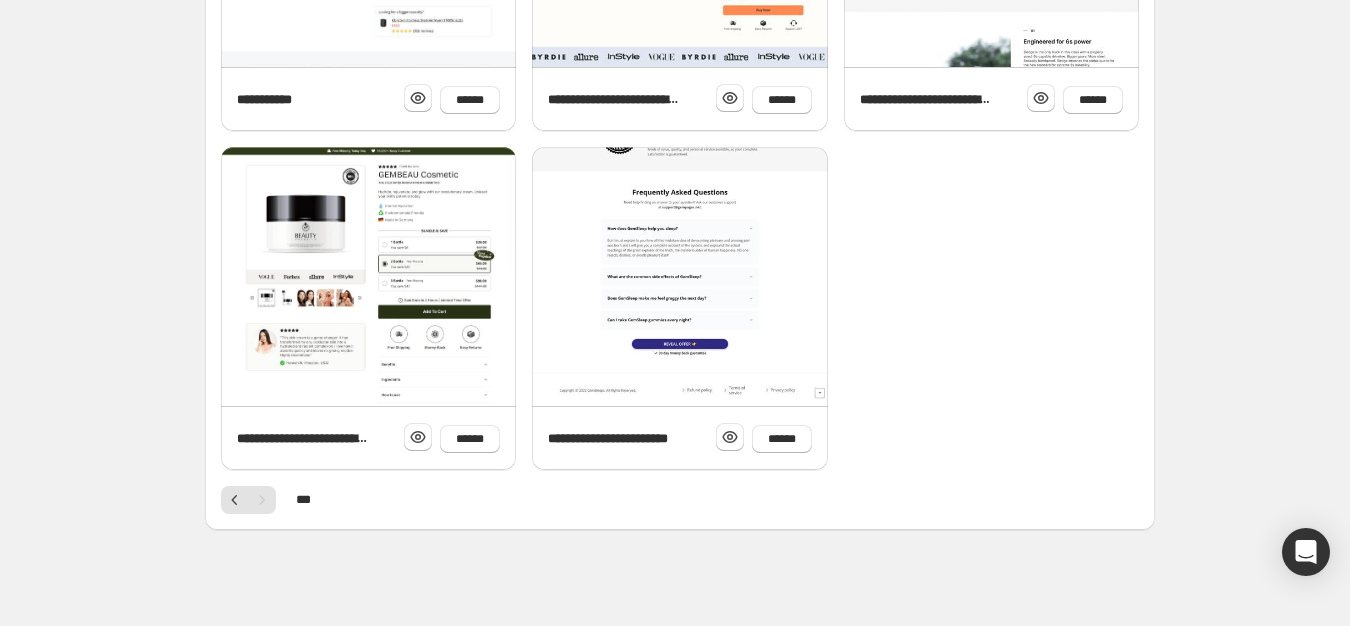 scroll, scrollTop: 814, scrollLeft: 0, axis: vertical 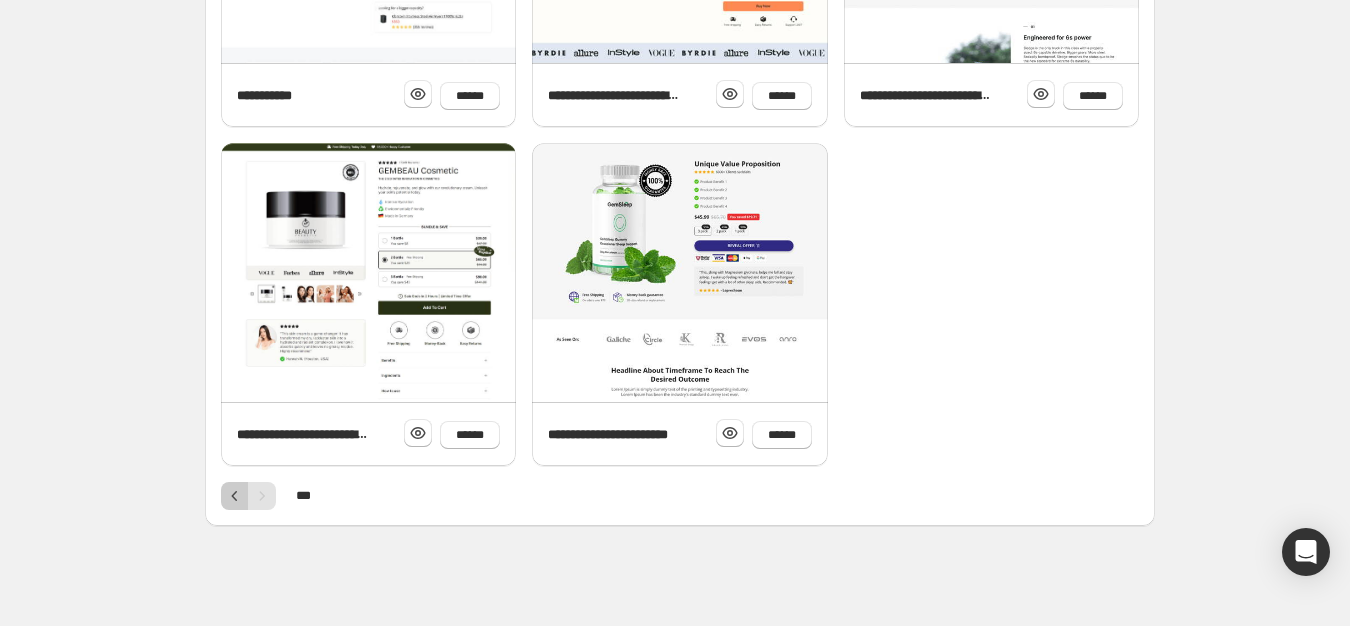 click 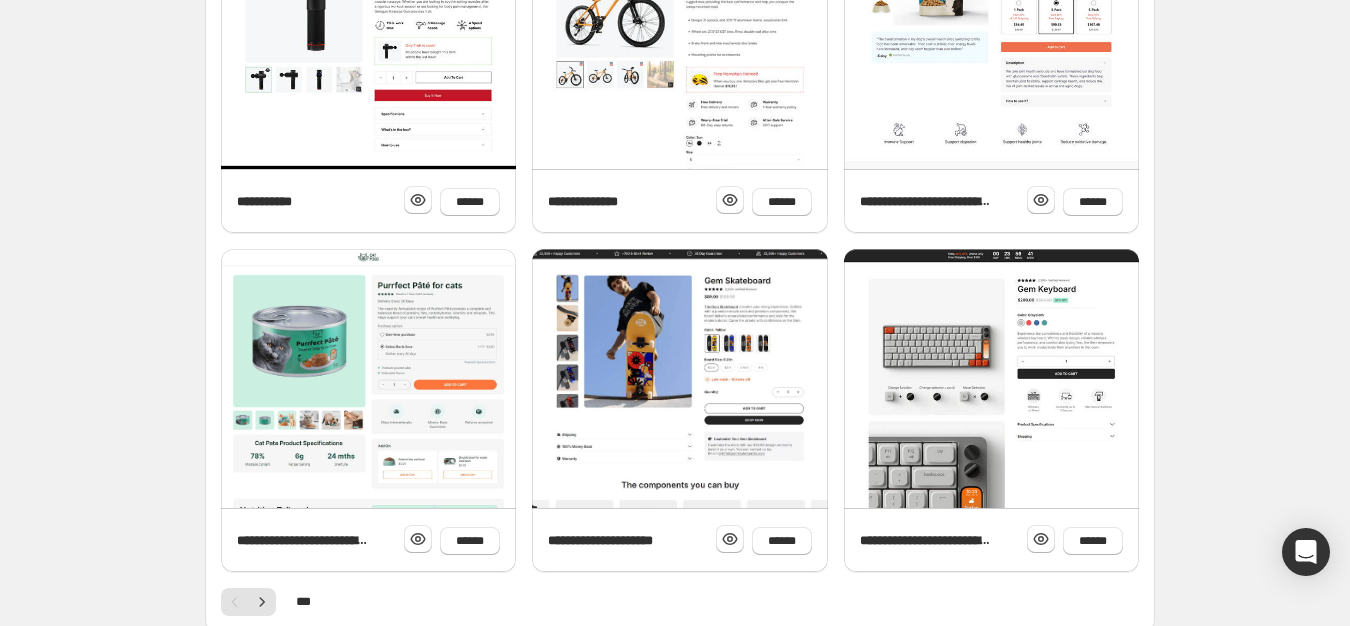 scroll, scrollTop: 800, scrollLeft: 0, axis: vertical 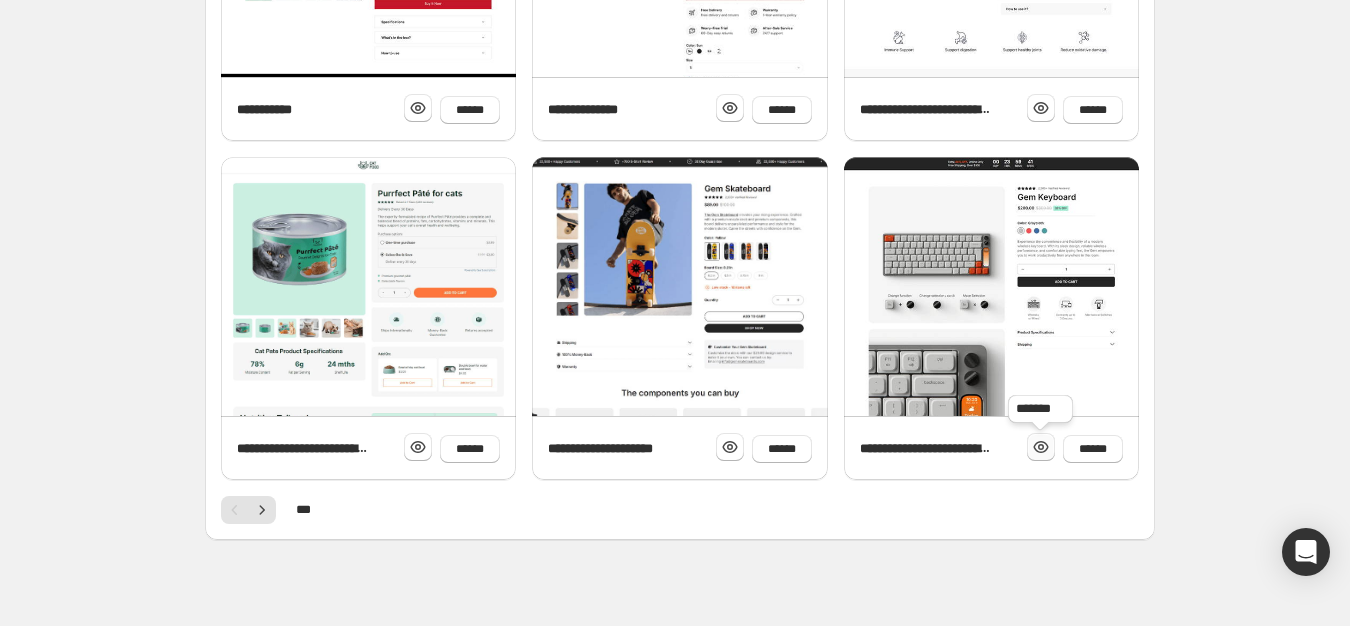 click 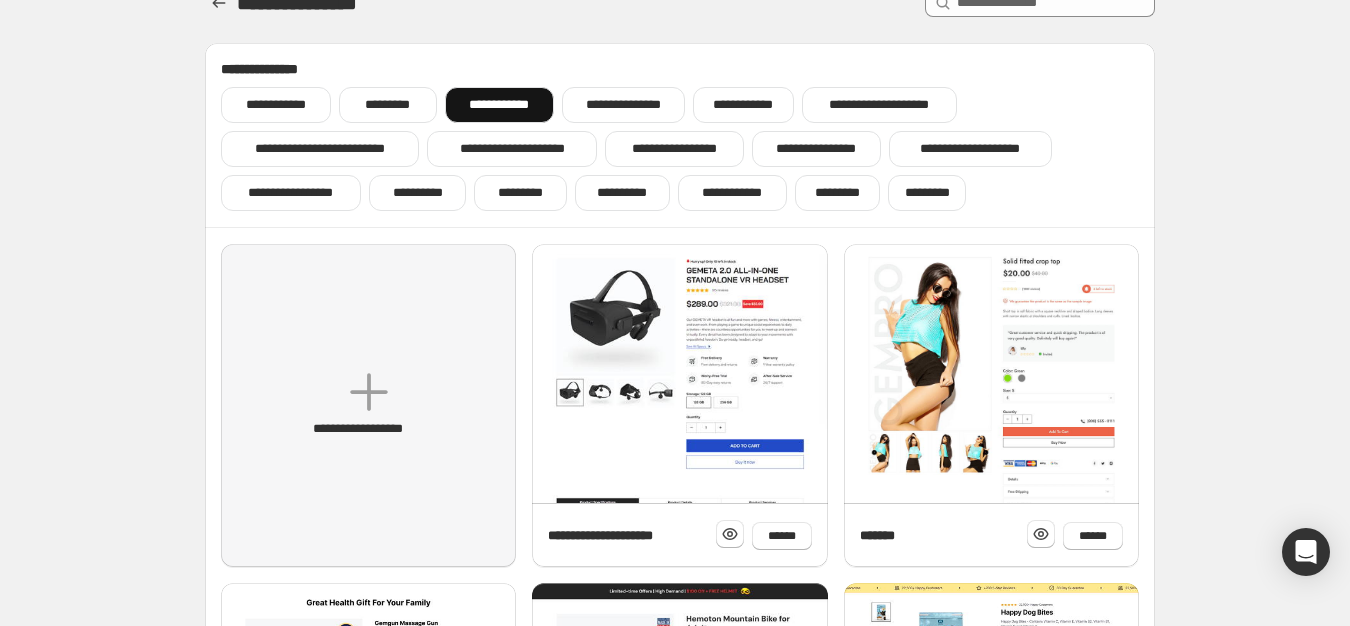 scroll, scrollTop: 0, scrollLeft: 0, axis: both 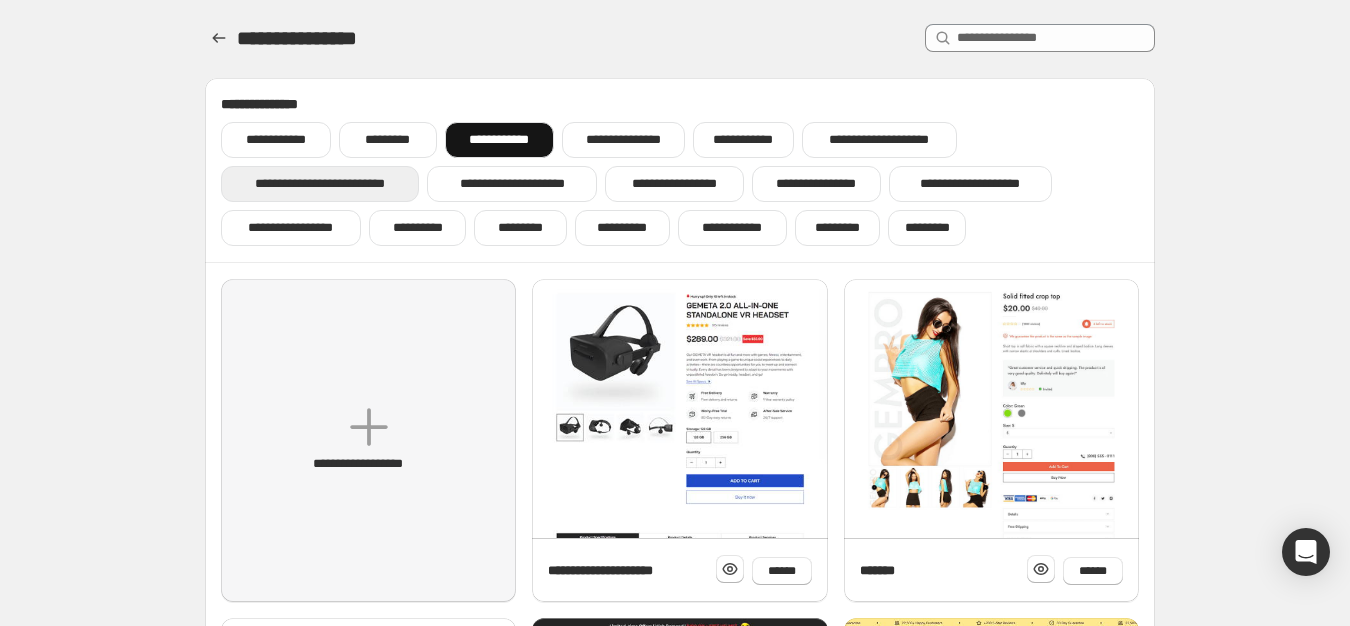 click on "**********" at bounding box center (320, 184) 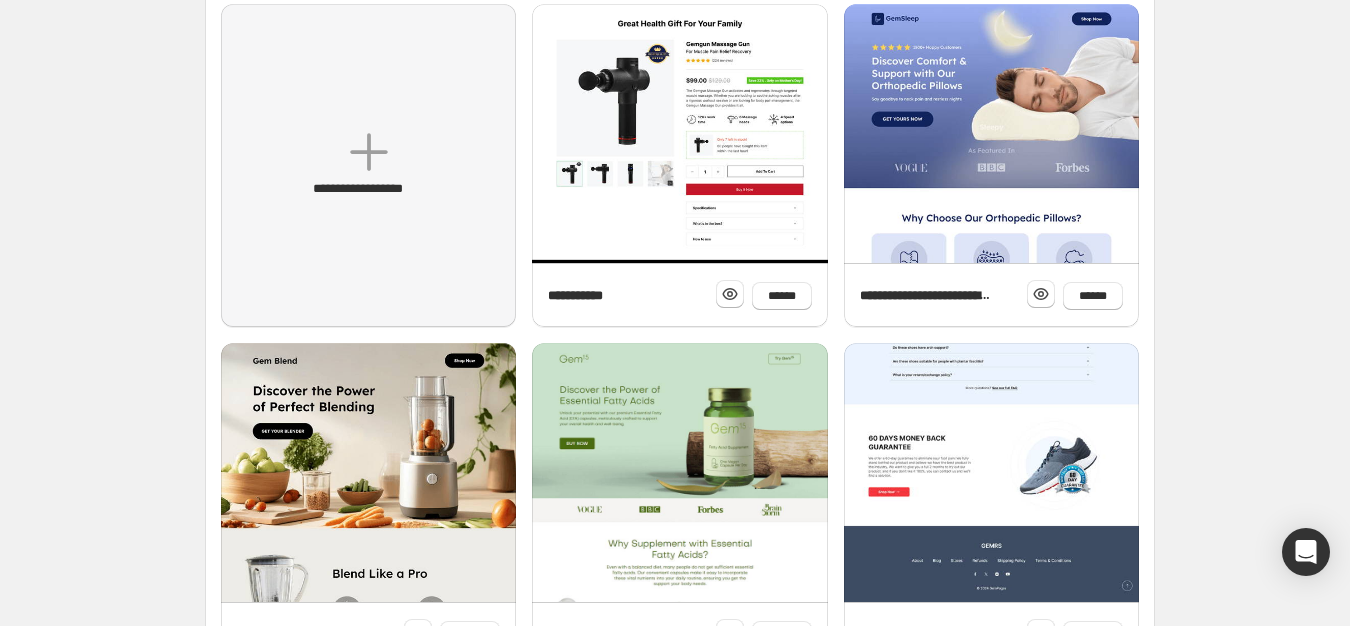 scroll, scrollTop: 400, scrollLeft: 0, axis: vertical 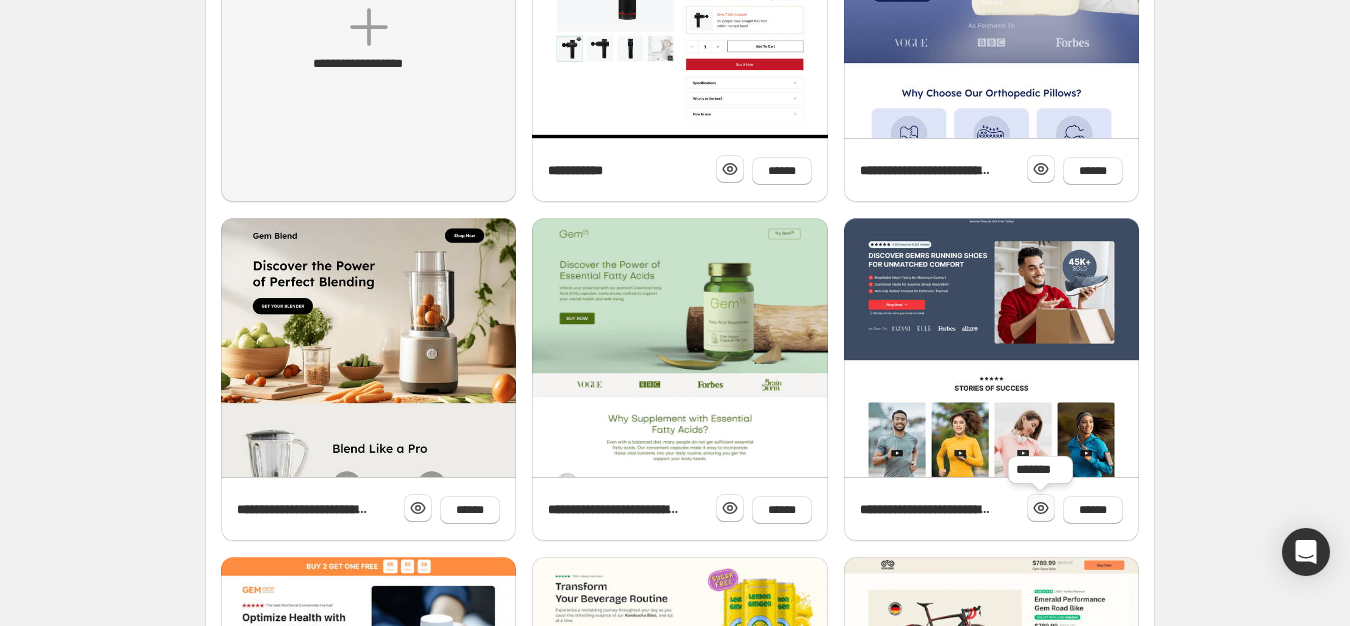 click 